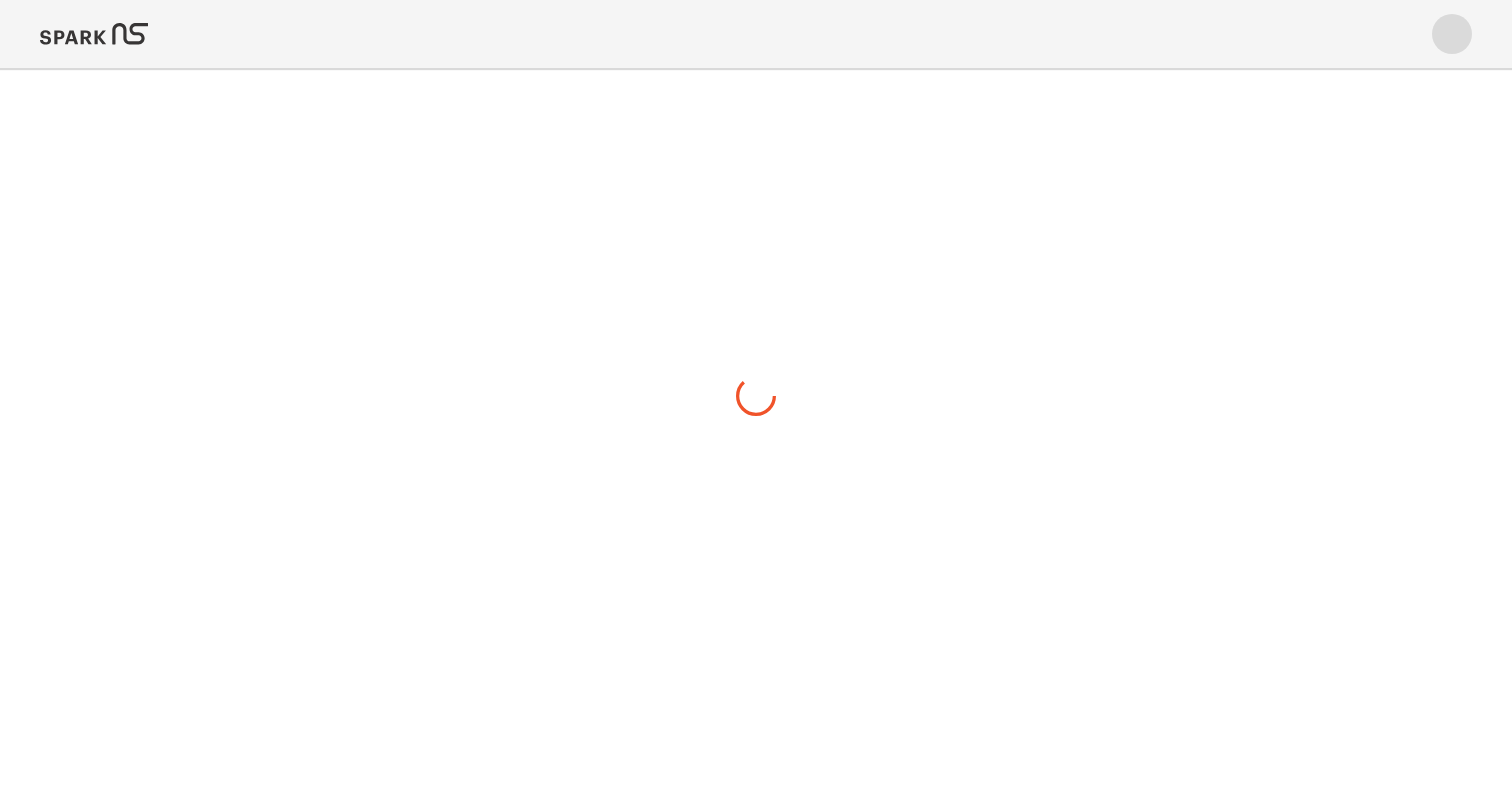 scroll, scrollTop: 0, scrollLeft: 0, axis: both 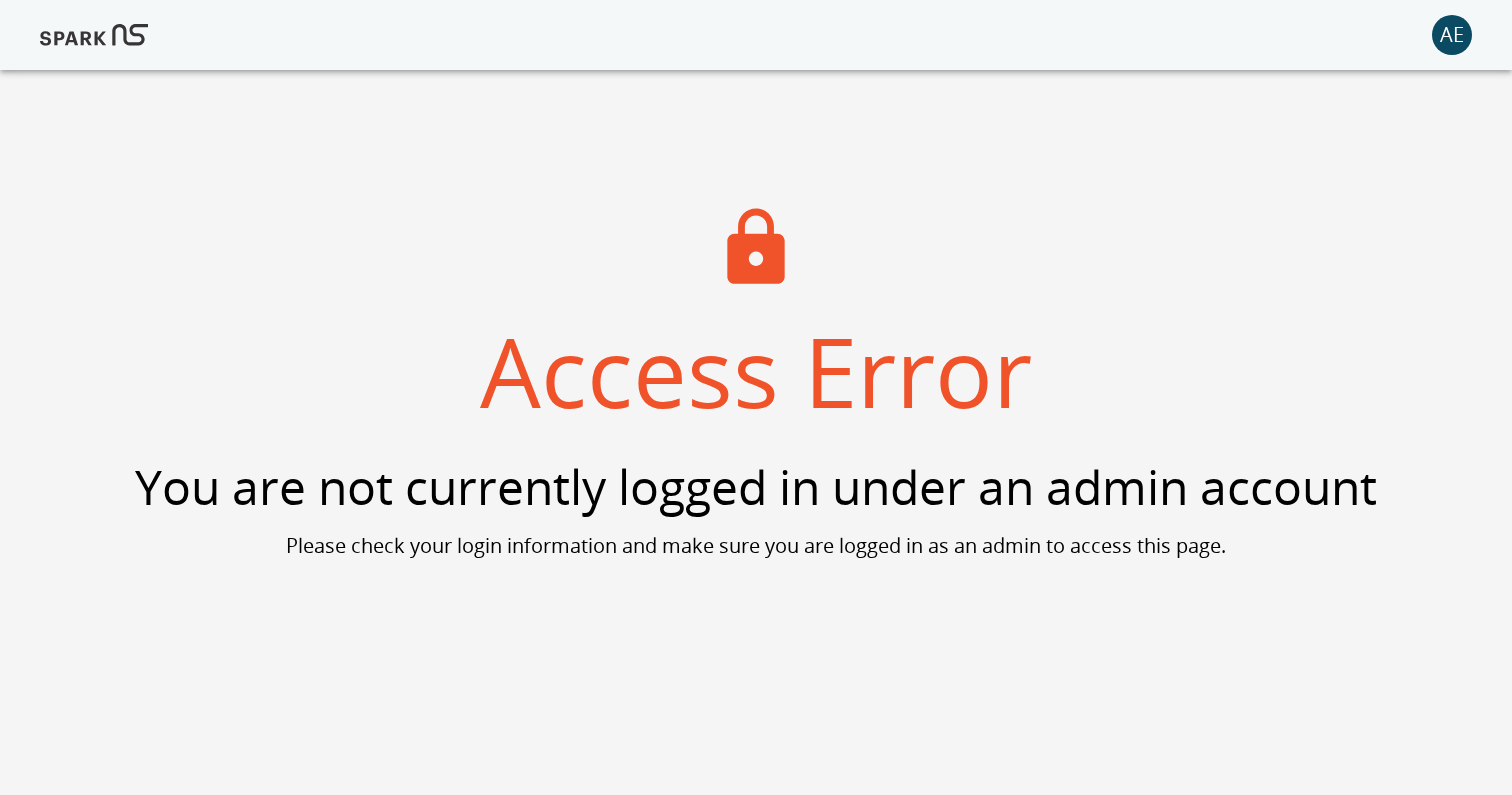 click on "AE" at bounding box center [1452, 35] 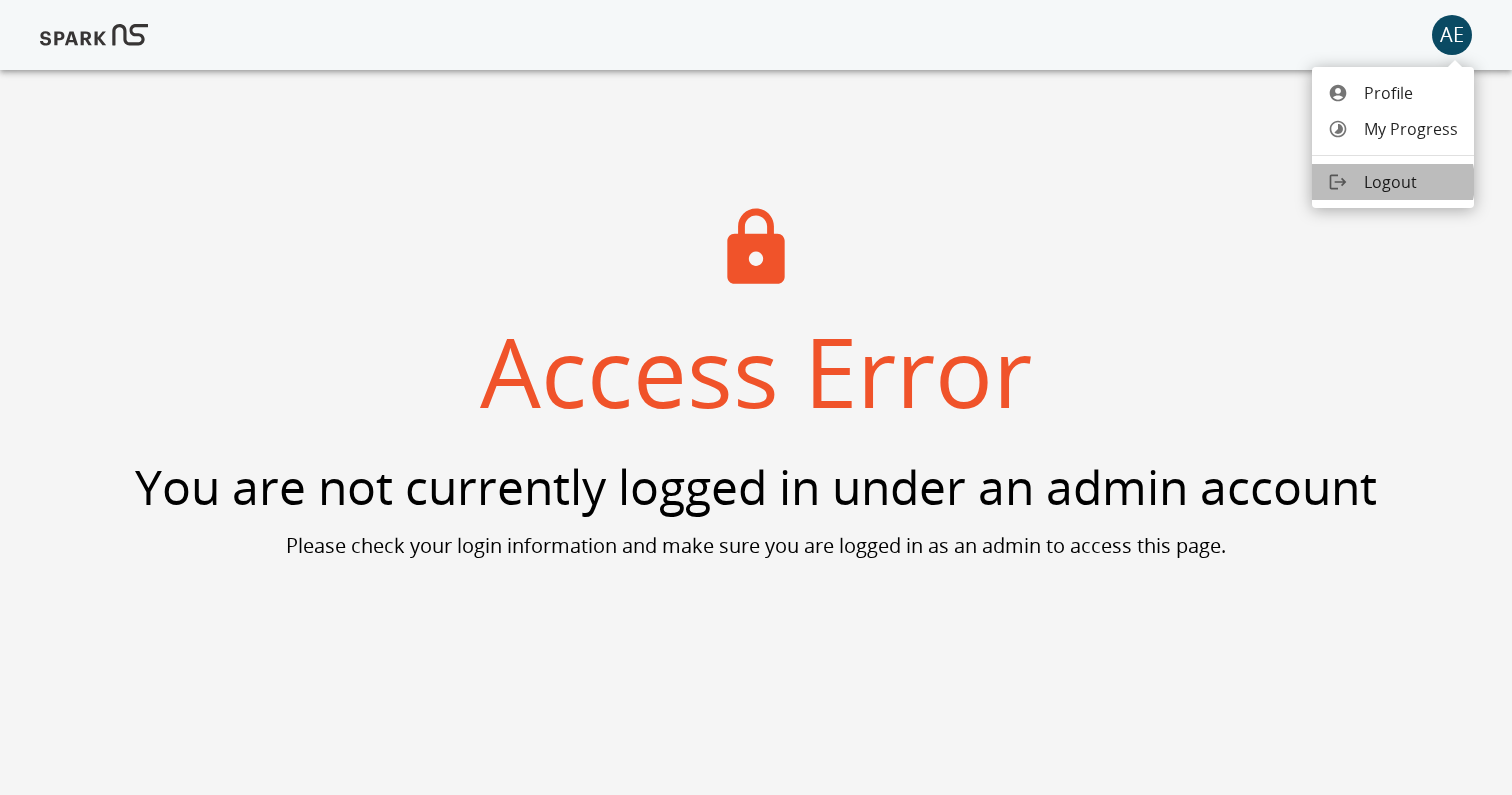 click on "Logout" at bounding box center (1393, 182) 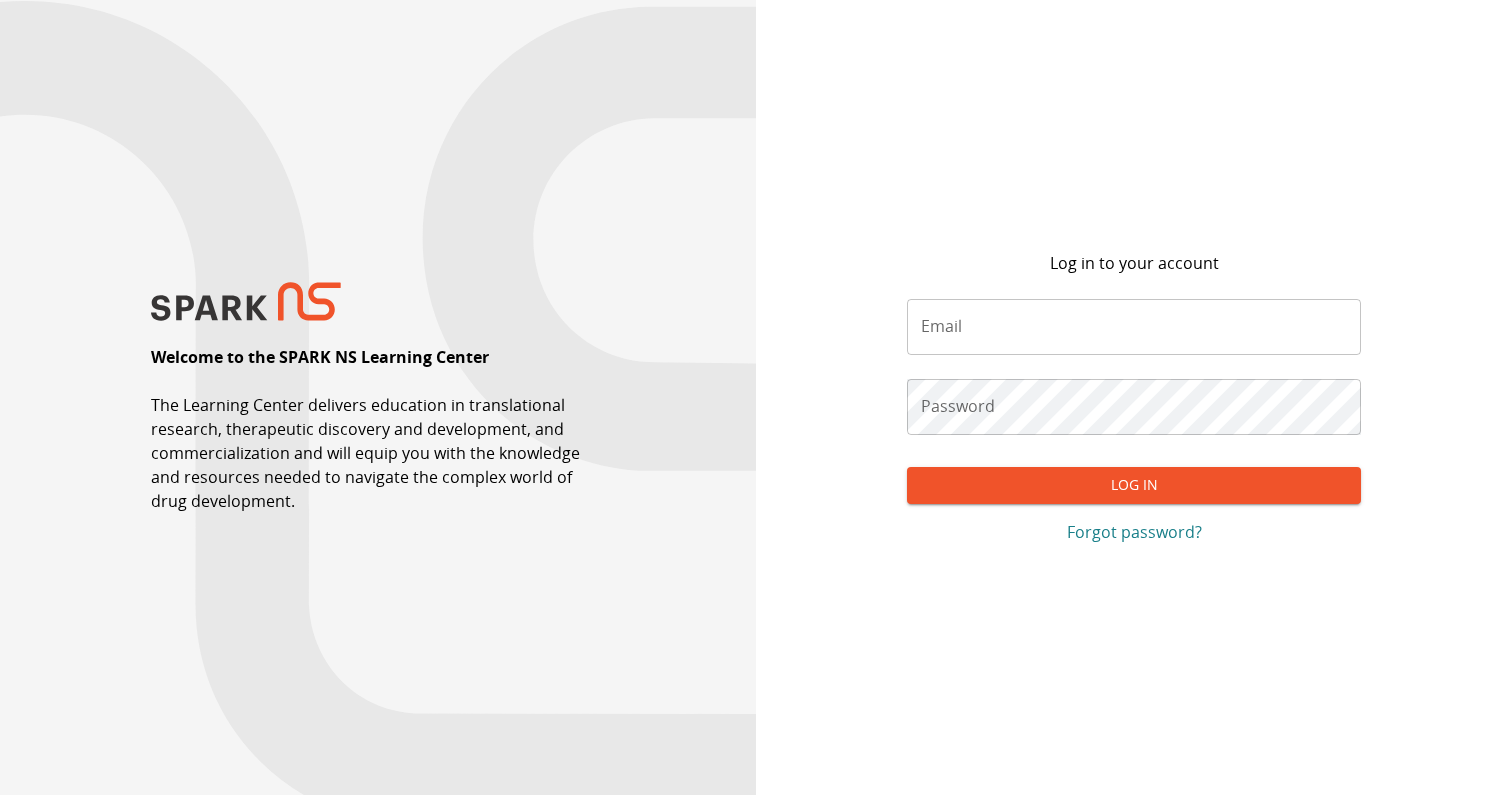 click on "Email" at bounding box center [1134, 327] 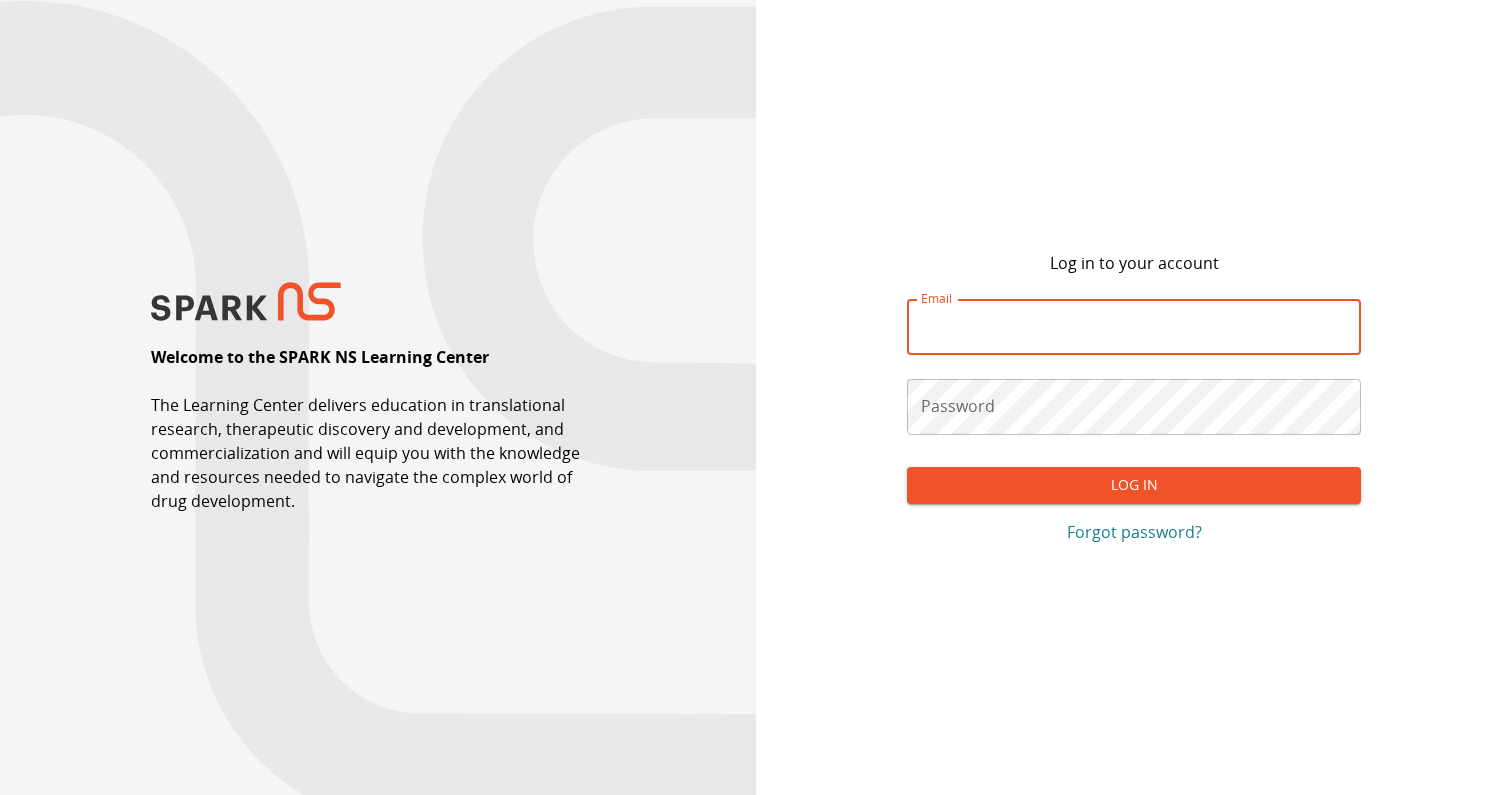 type on "**********" 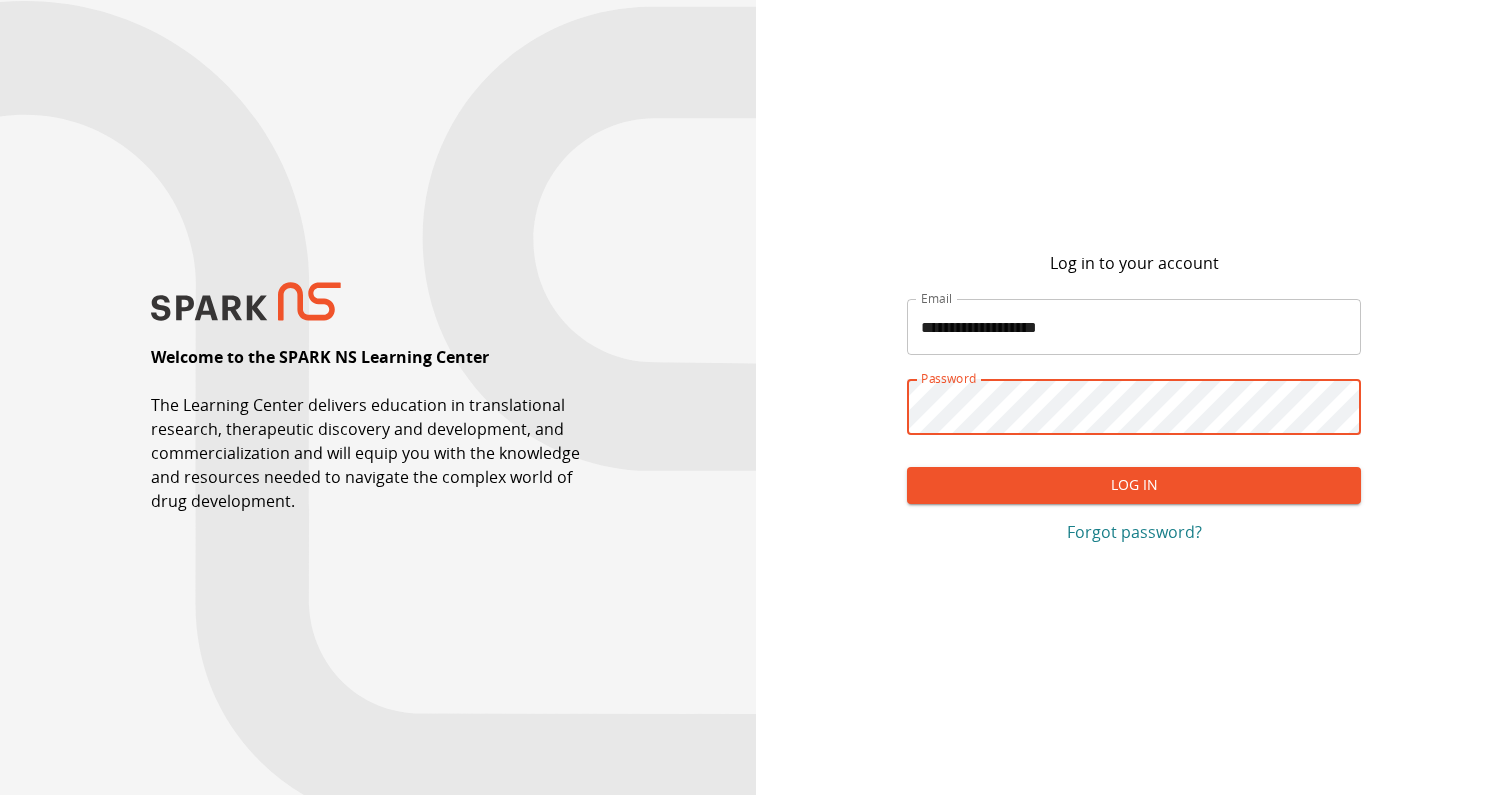 click on "Log In" at bounding box center [1134, 485] 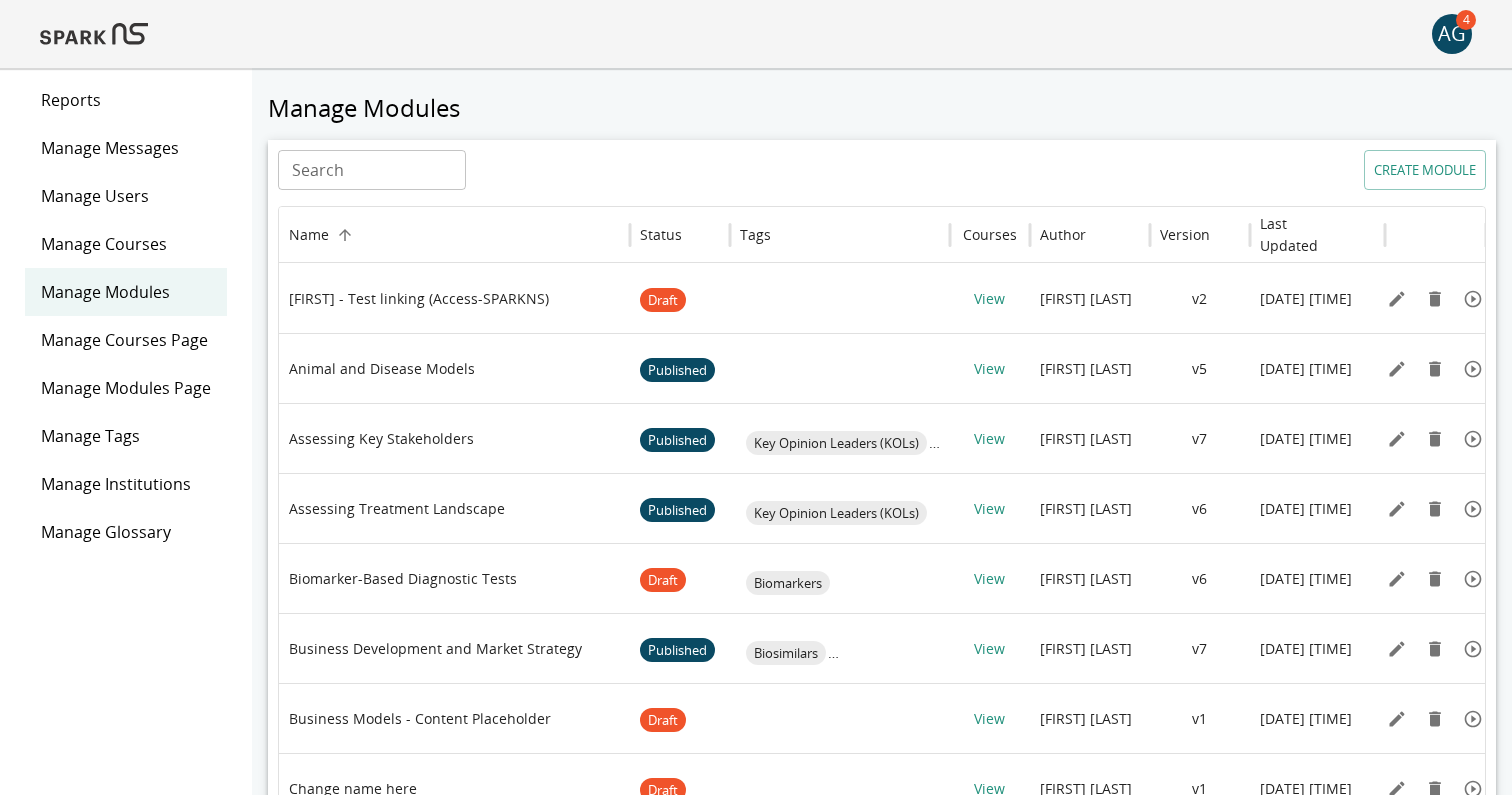 click on "Reports" at bounding box center [126, 100] 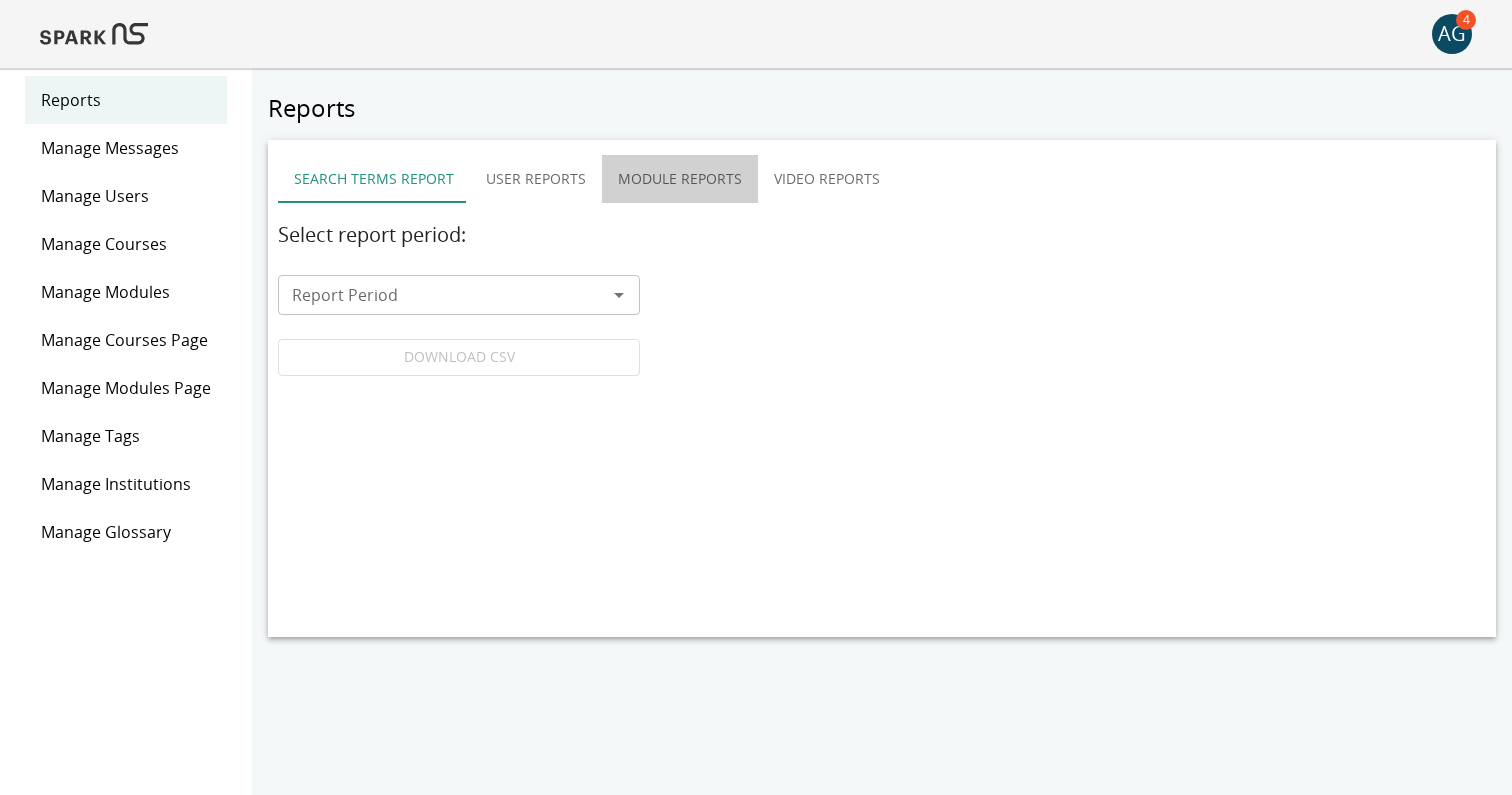 click on "Module Reports" at bounding box center (680, 179) 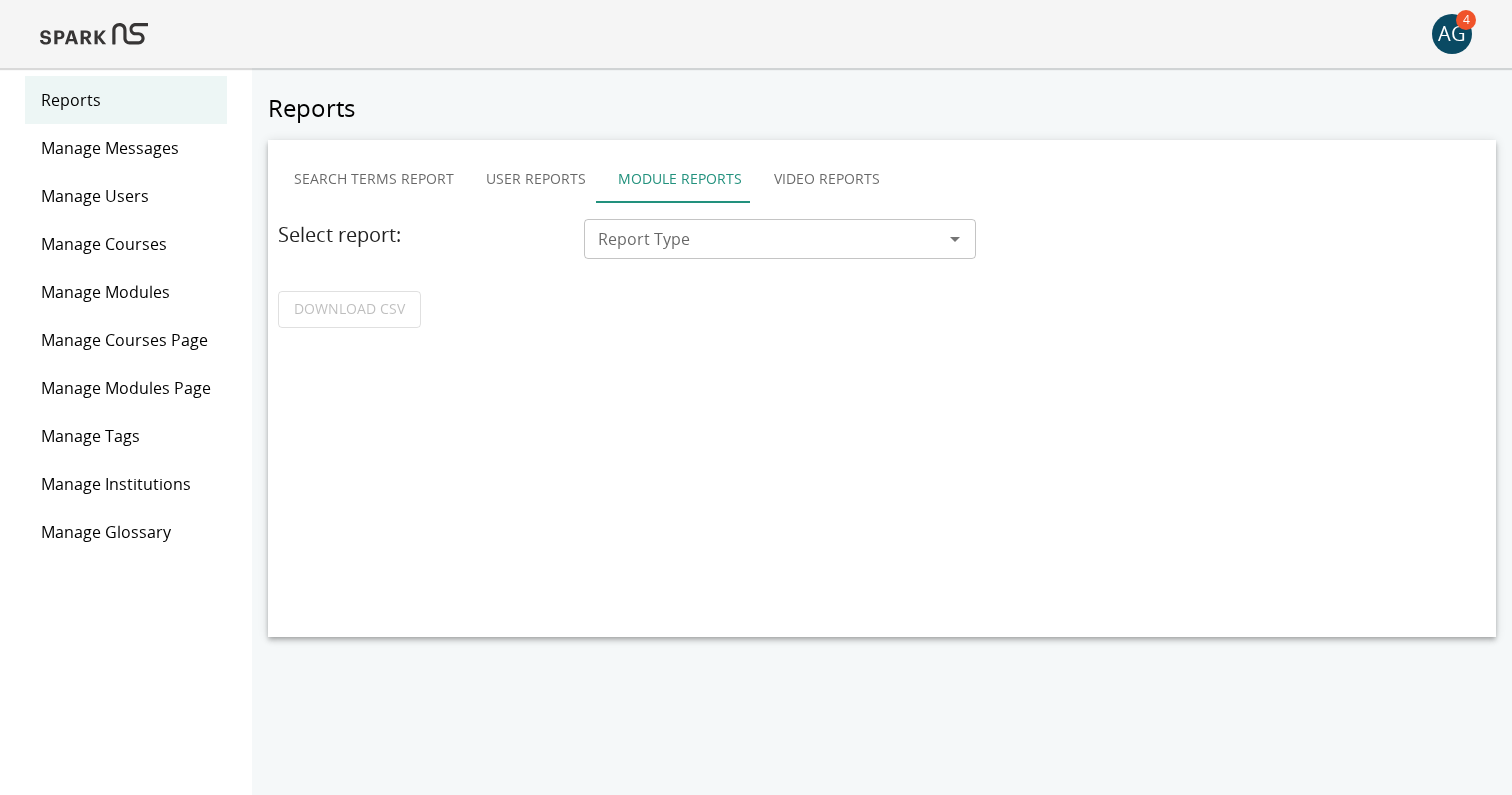 click on "Report Type" at bounding box center [763, 239] 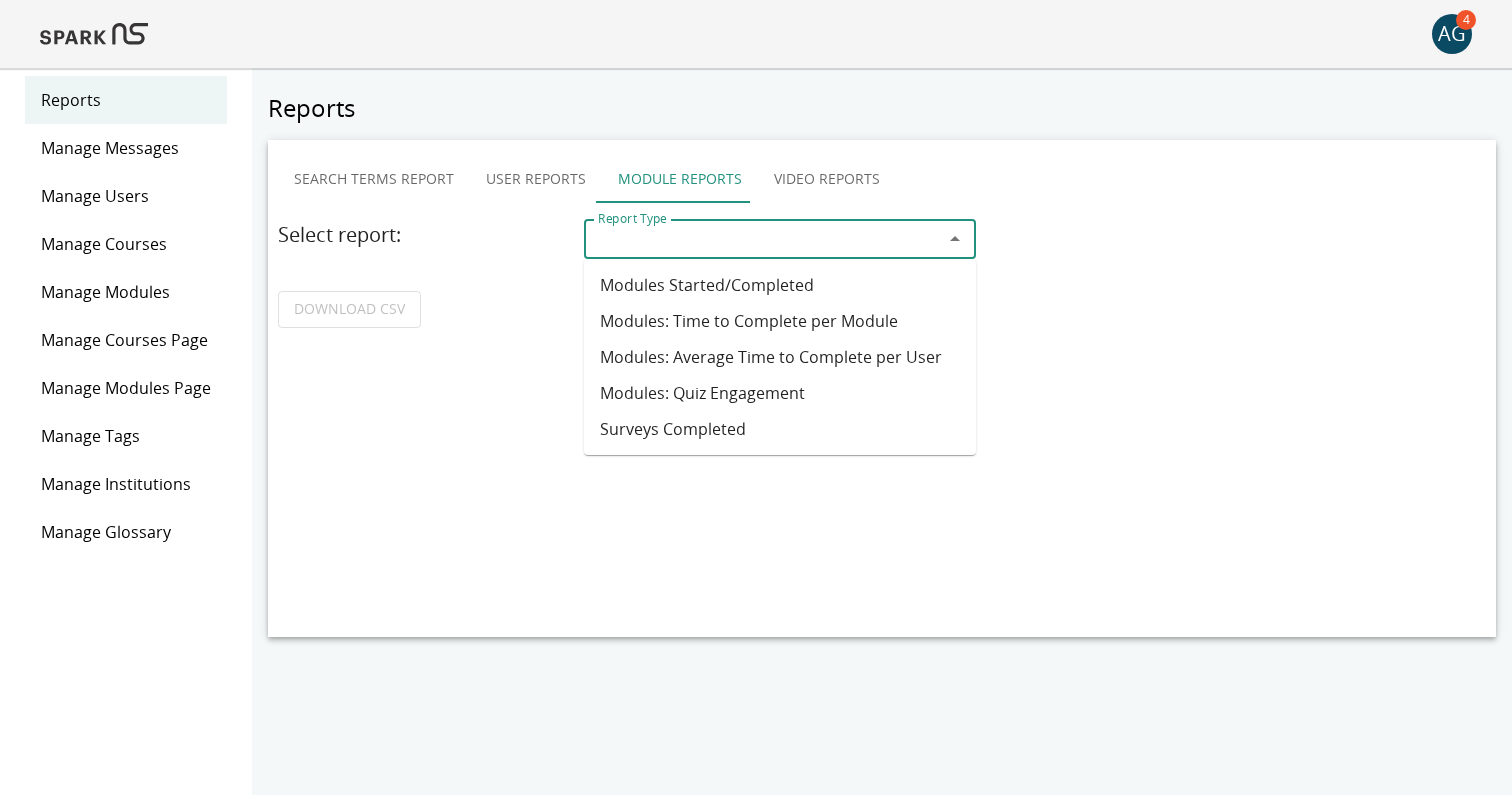click on "Modules: Average Time to Complete per User" at bounding box center [780, 357] 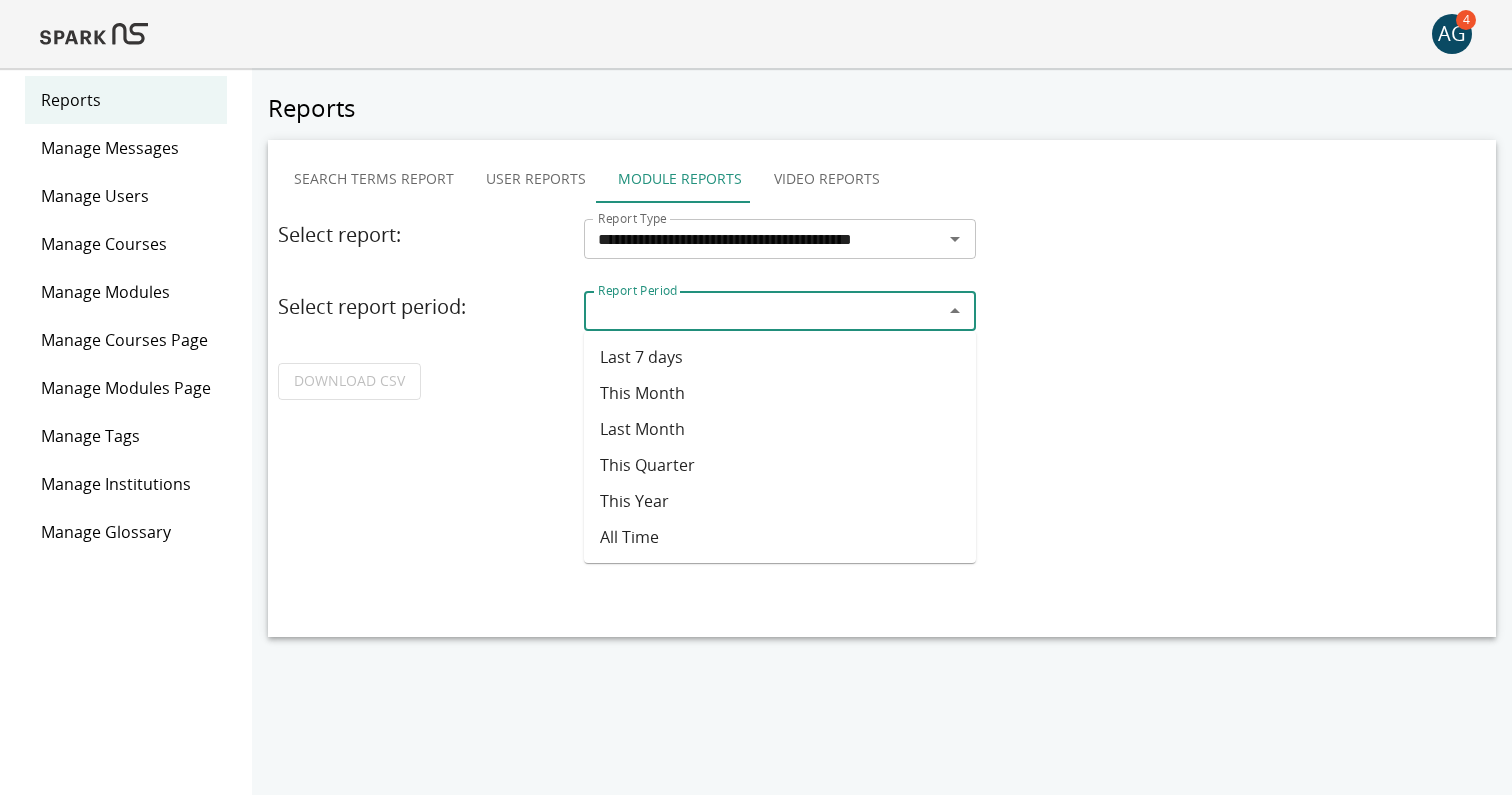 click on "Report Period" at bounding box center [763, 311] 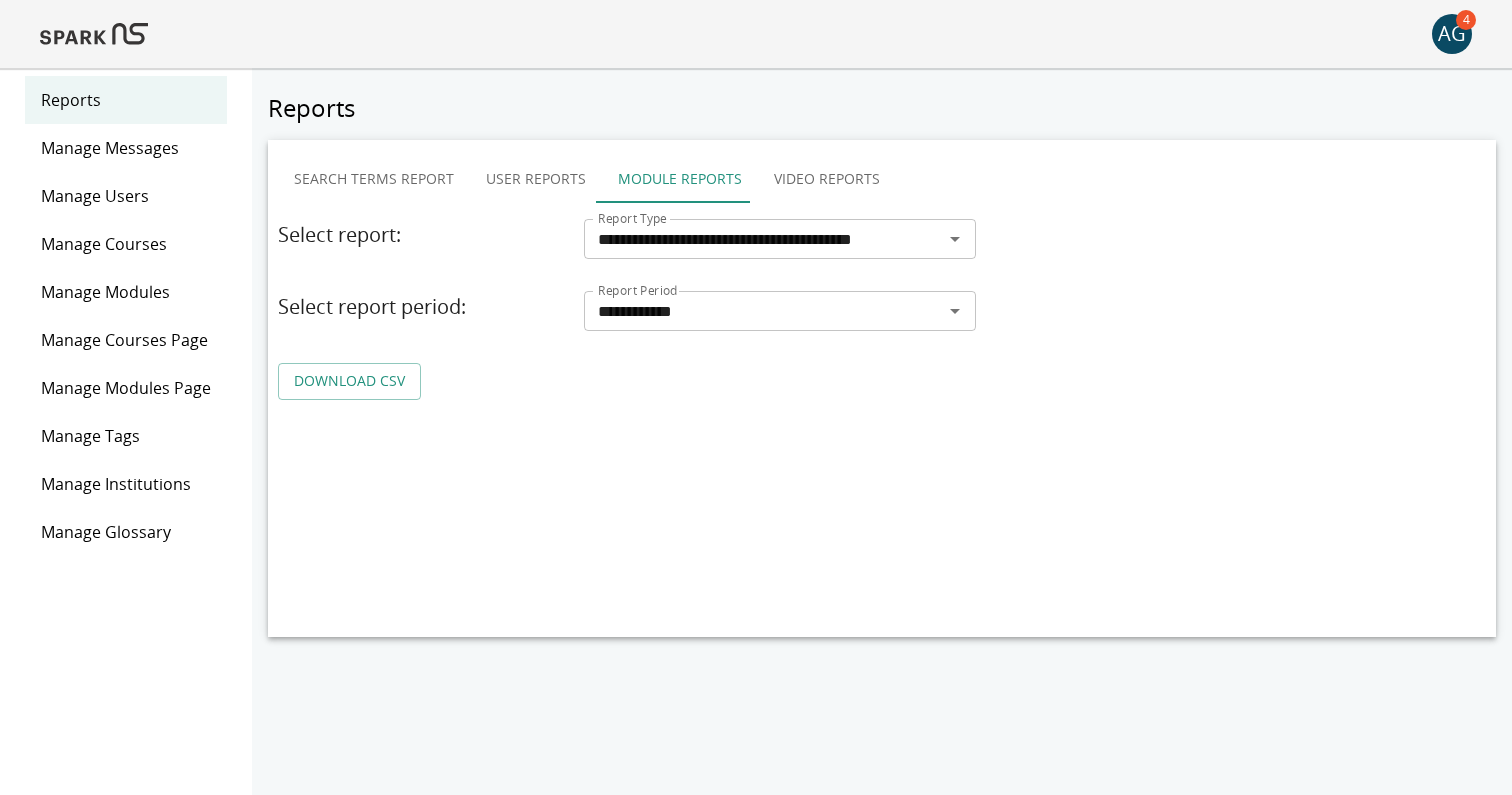 click on "DOWNLOAD CSV" at bounding box center [349, 381] 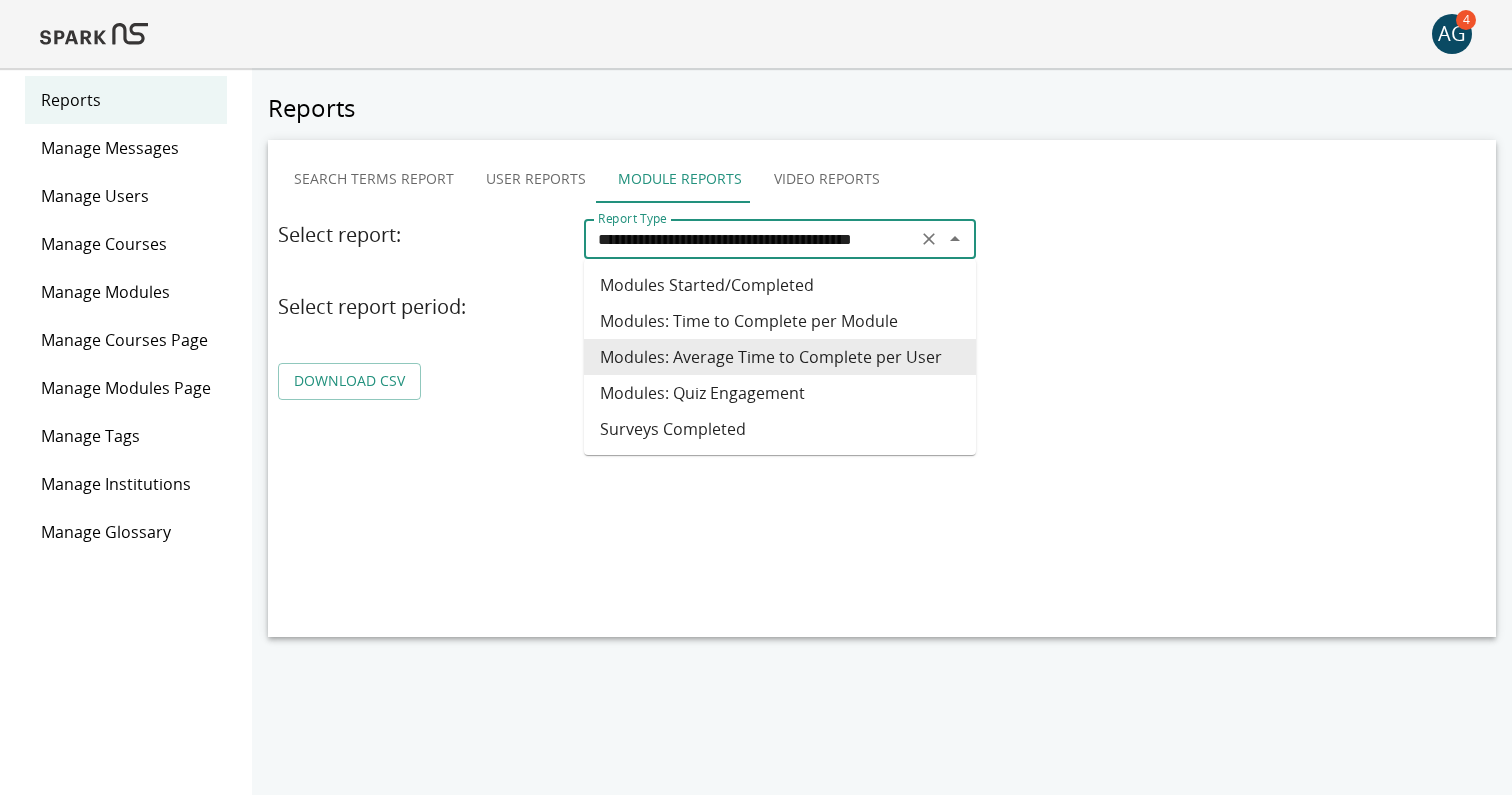 click on "**********" at bounding box center (750, 239) 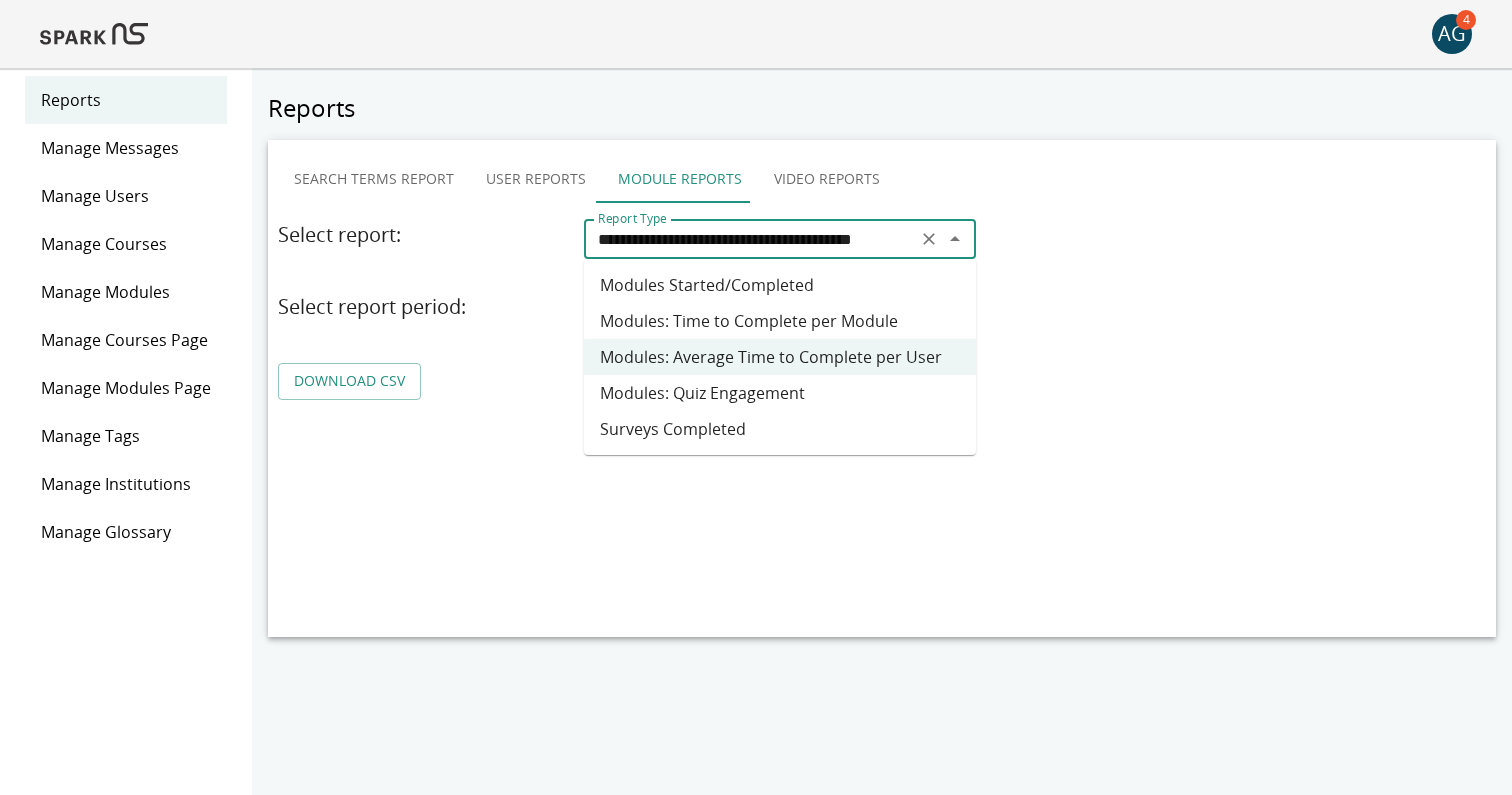click on "Modules Started/Completed" at bounding box center (780, 285) 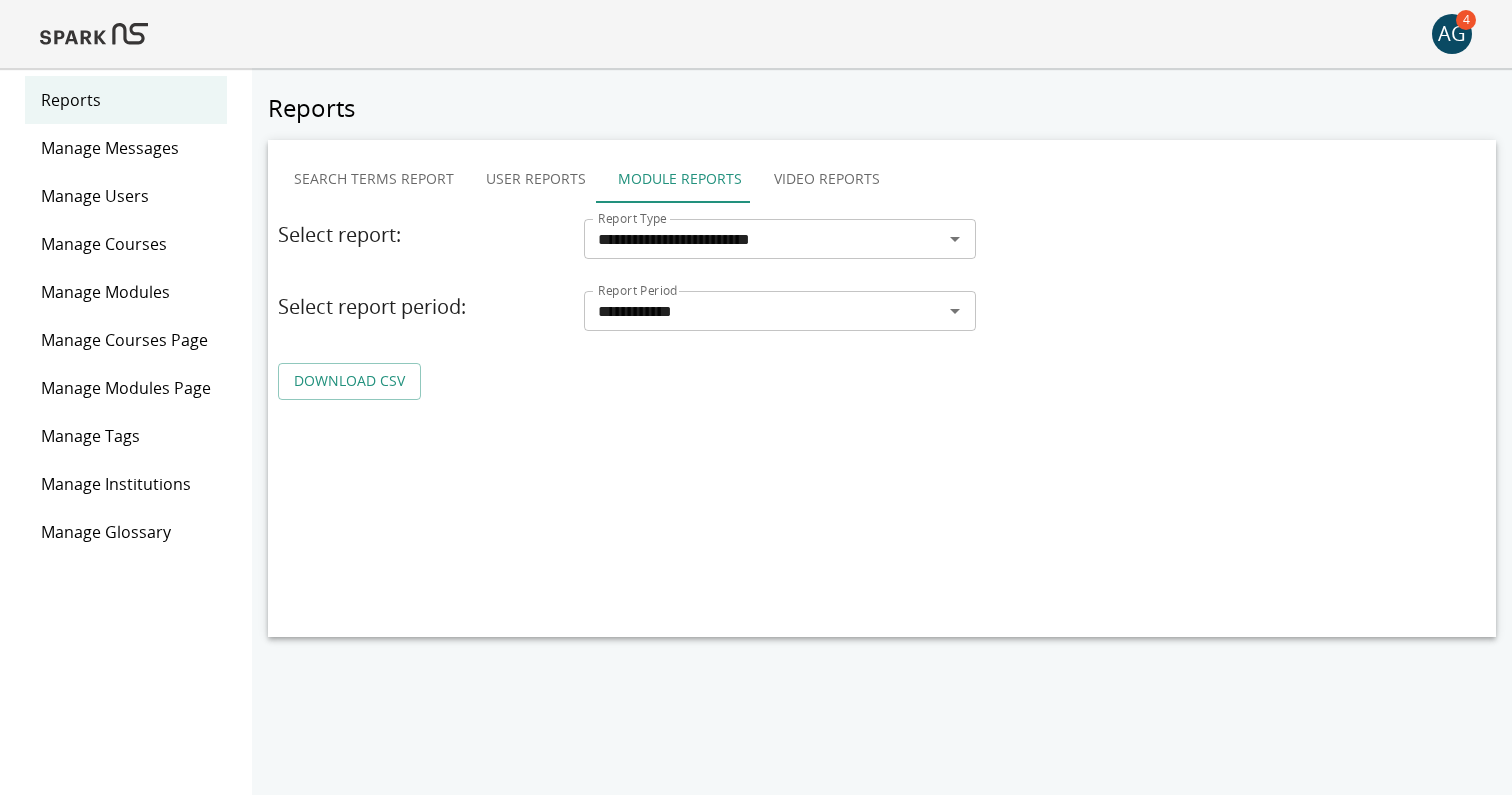 click on "DOWNLOAD CSV" at bounding box center (349, 381) 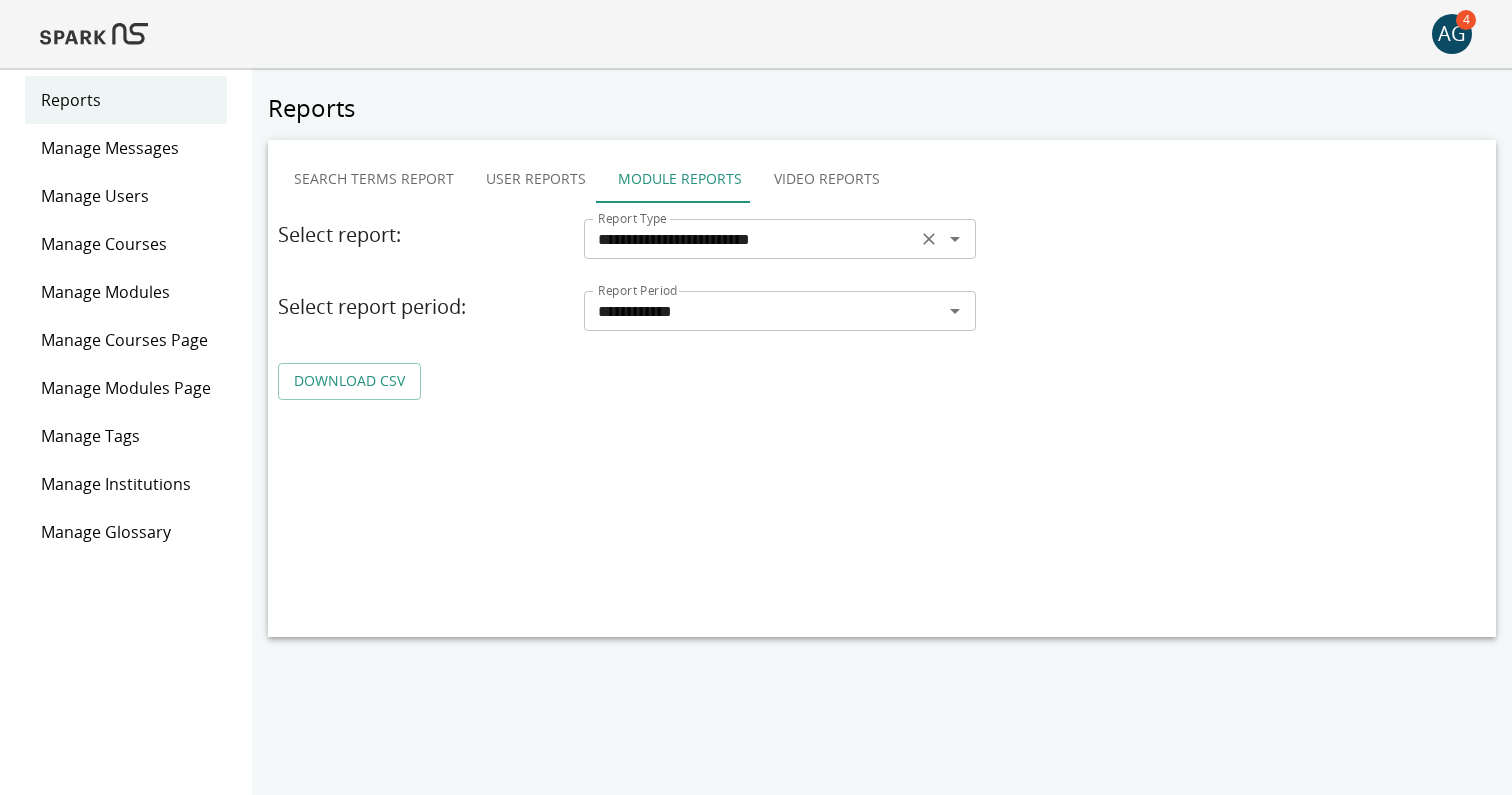 click 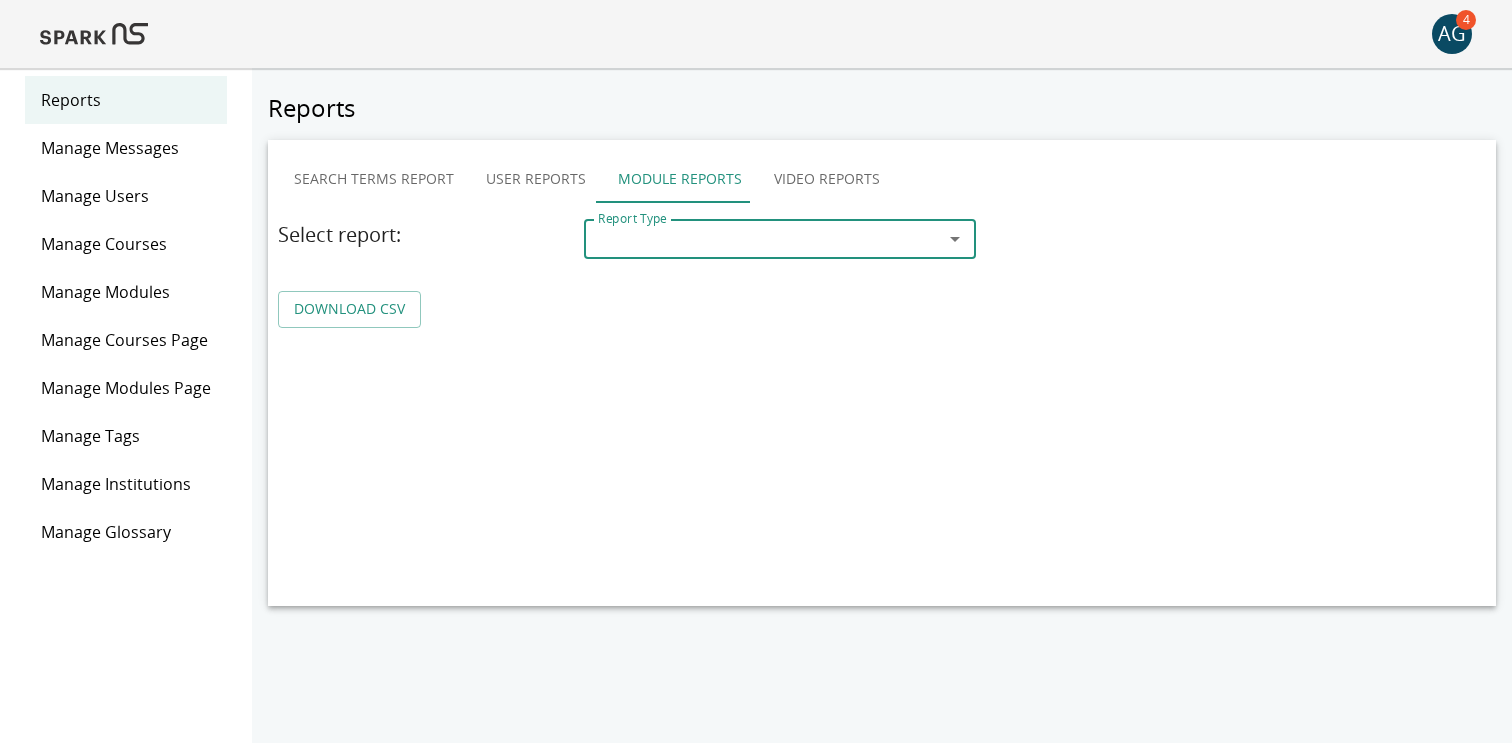click on "DOWNLOAD CSV" at bounding box center (882, 309) 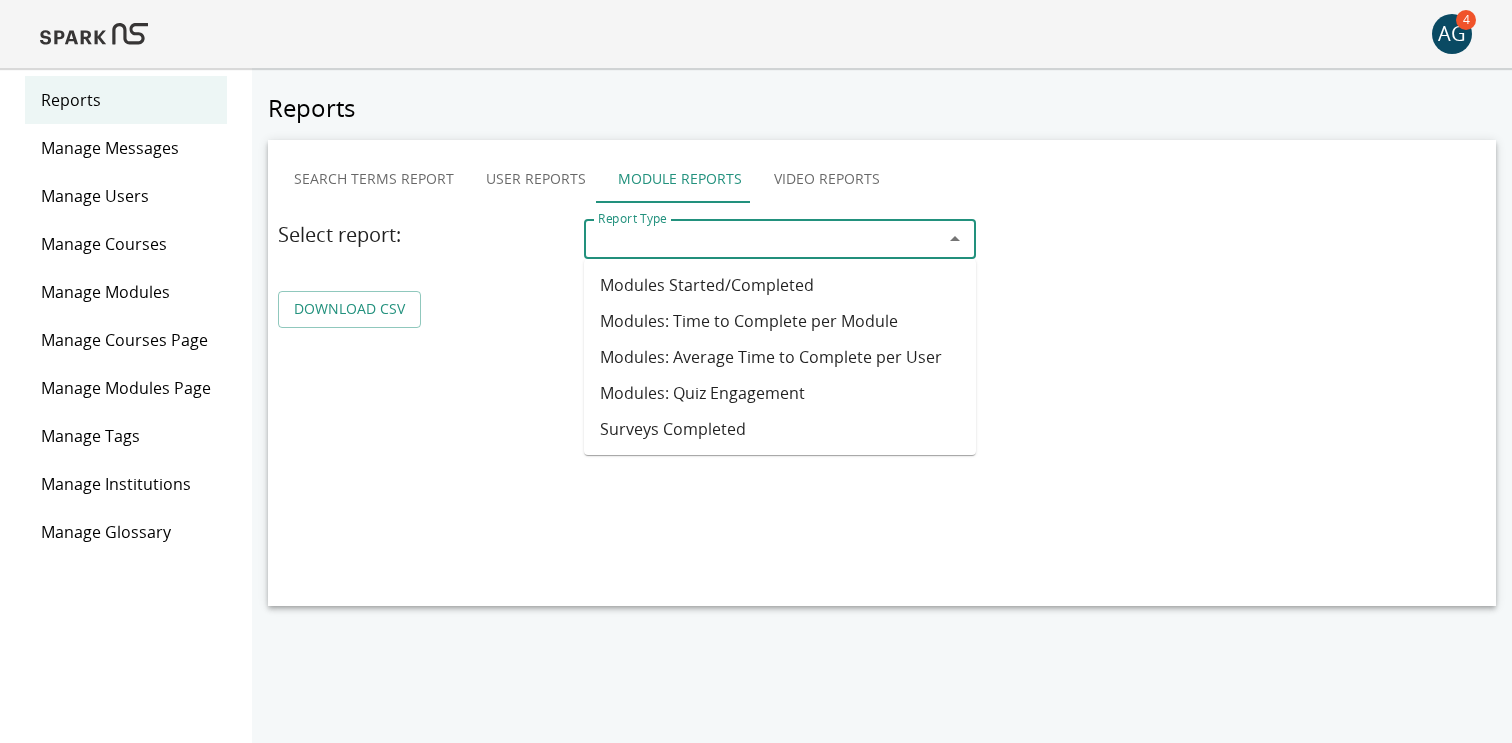 click on "Report Type" at bounding box center (763, 239) 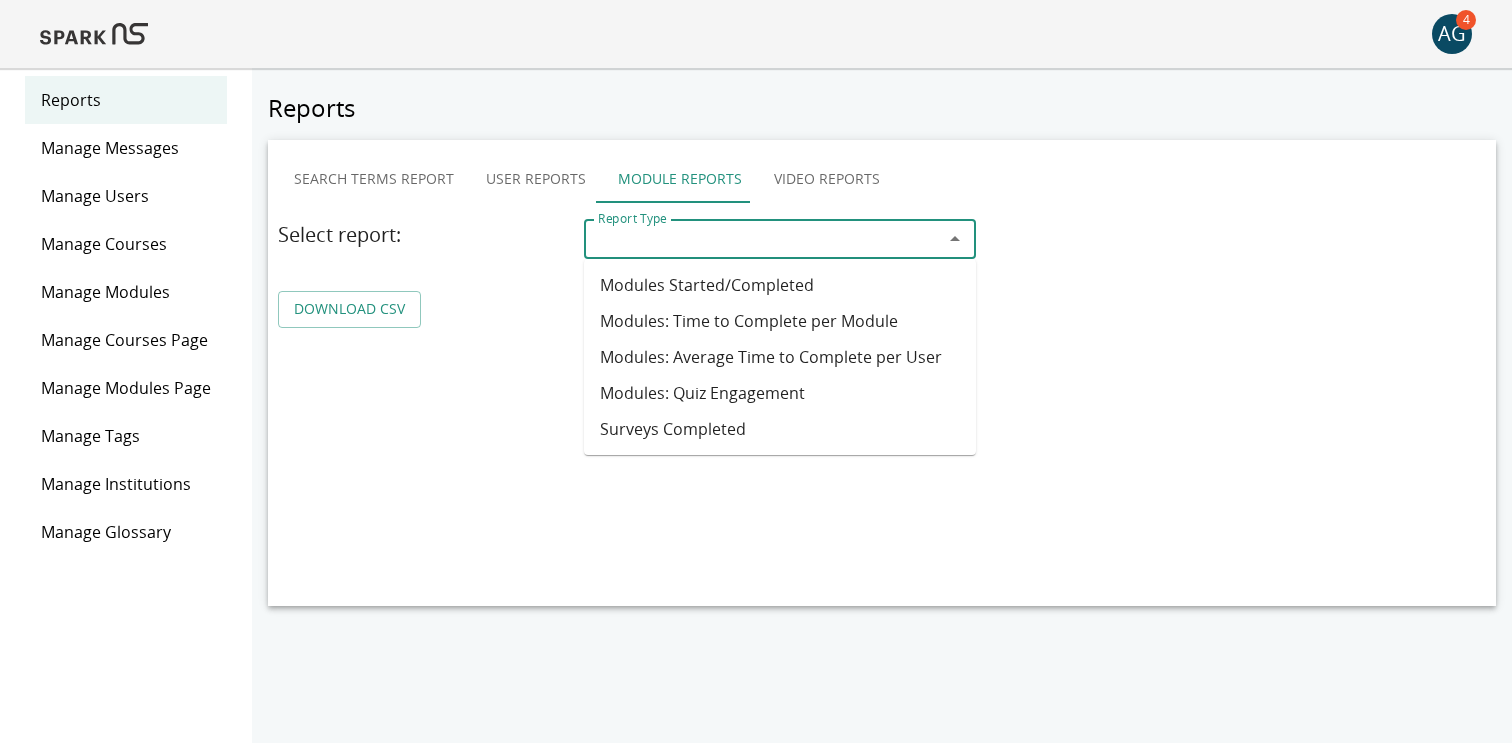 click on "Modules Started/Completed" at bounding box center (780, 285) 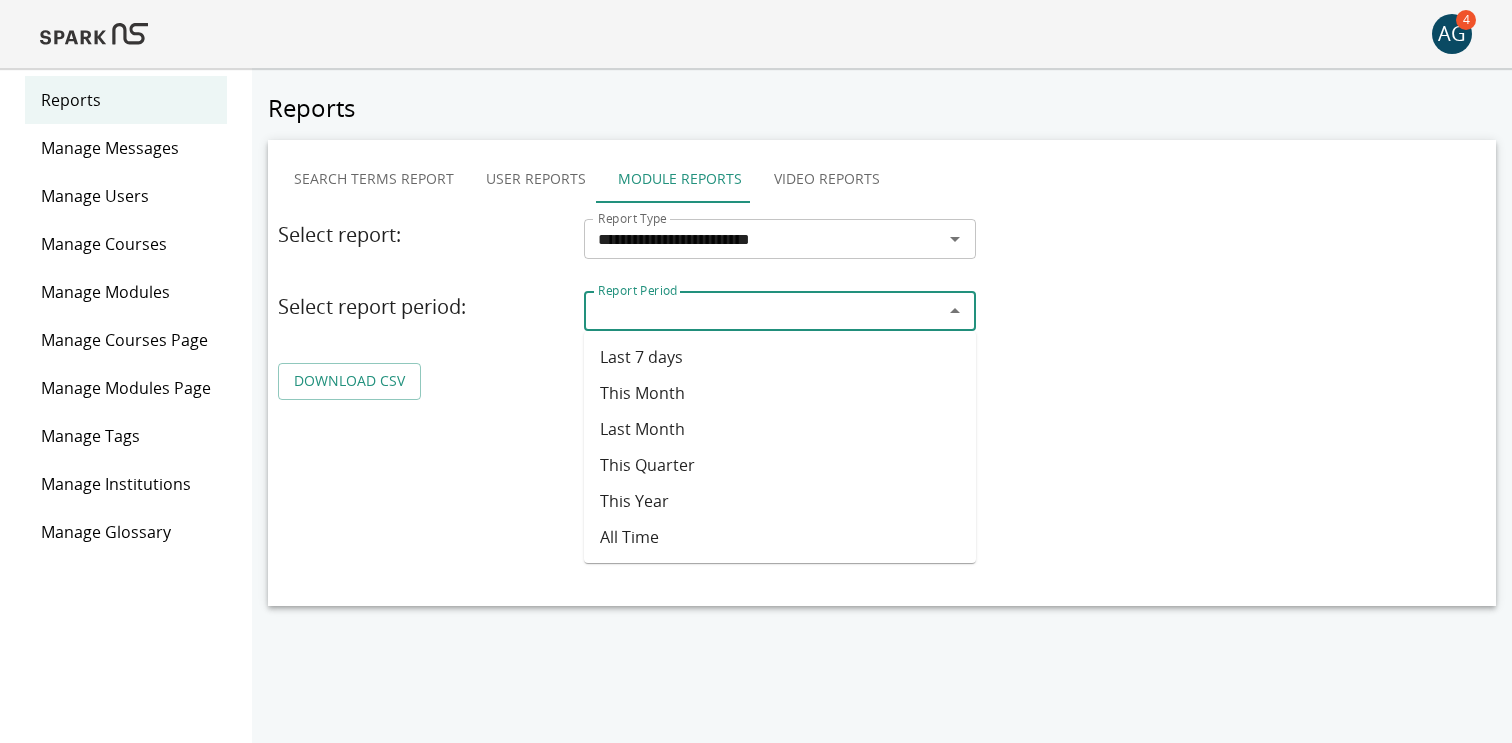 click on "Report Period" at bounding box center (763, 311) 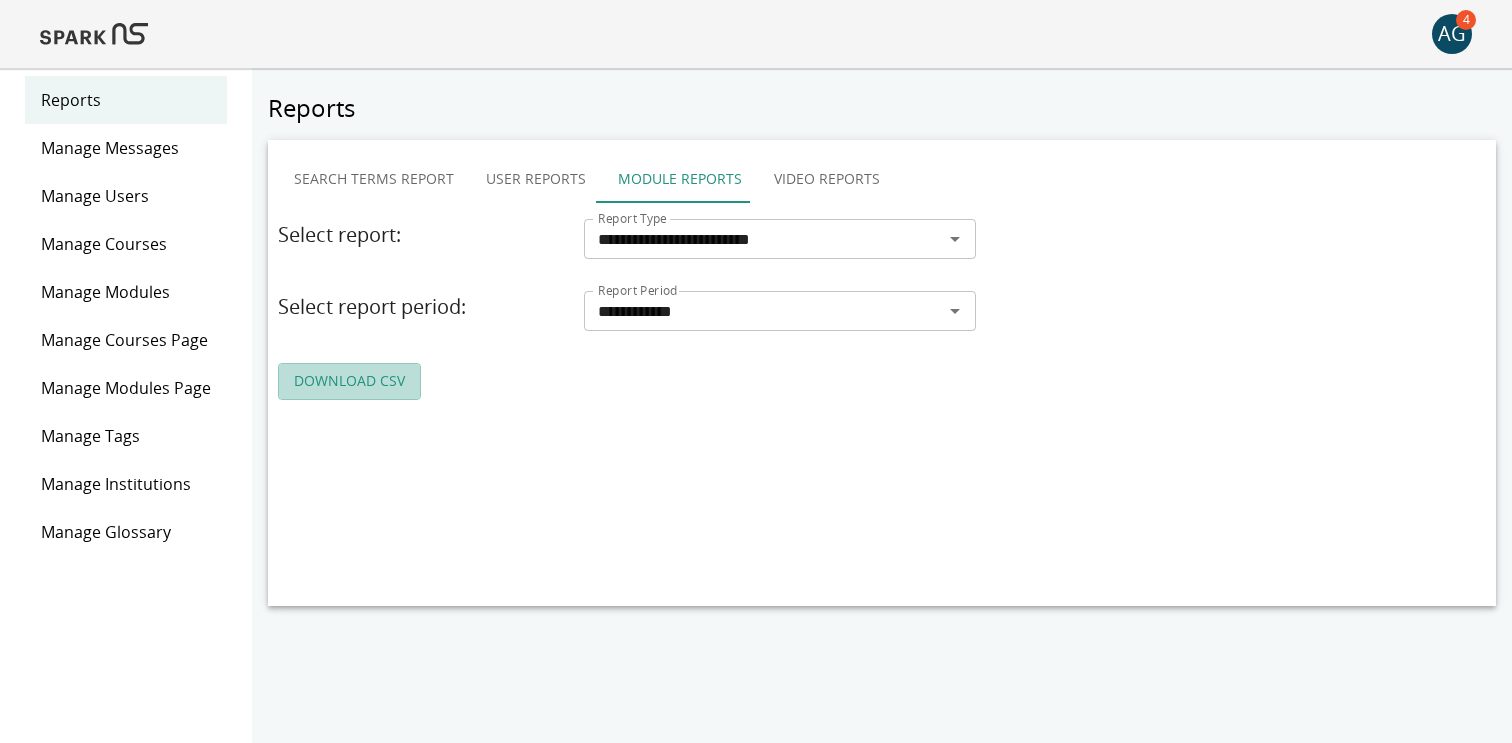 click on "DOWNLOAD CSV" at bounding box center (349, 381) 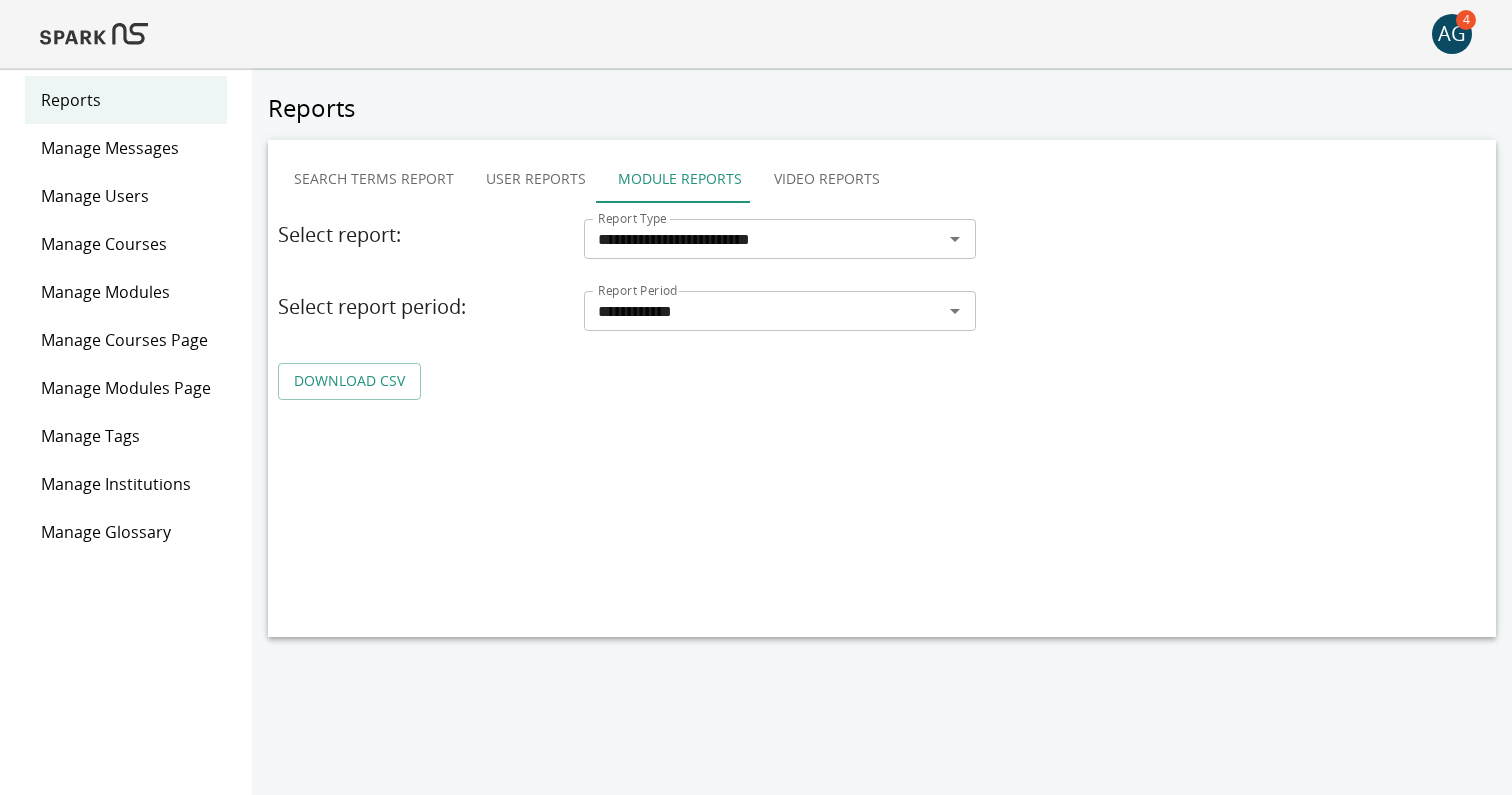 click 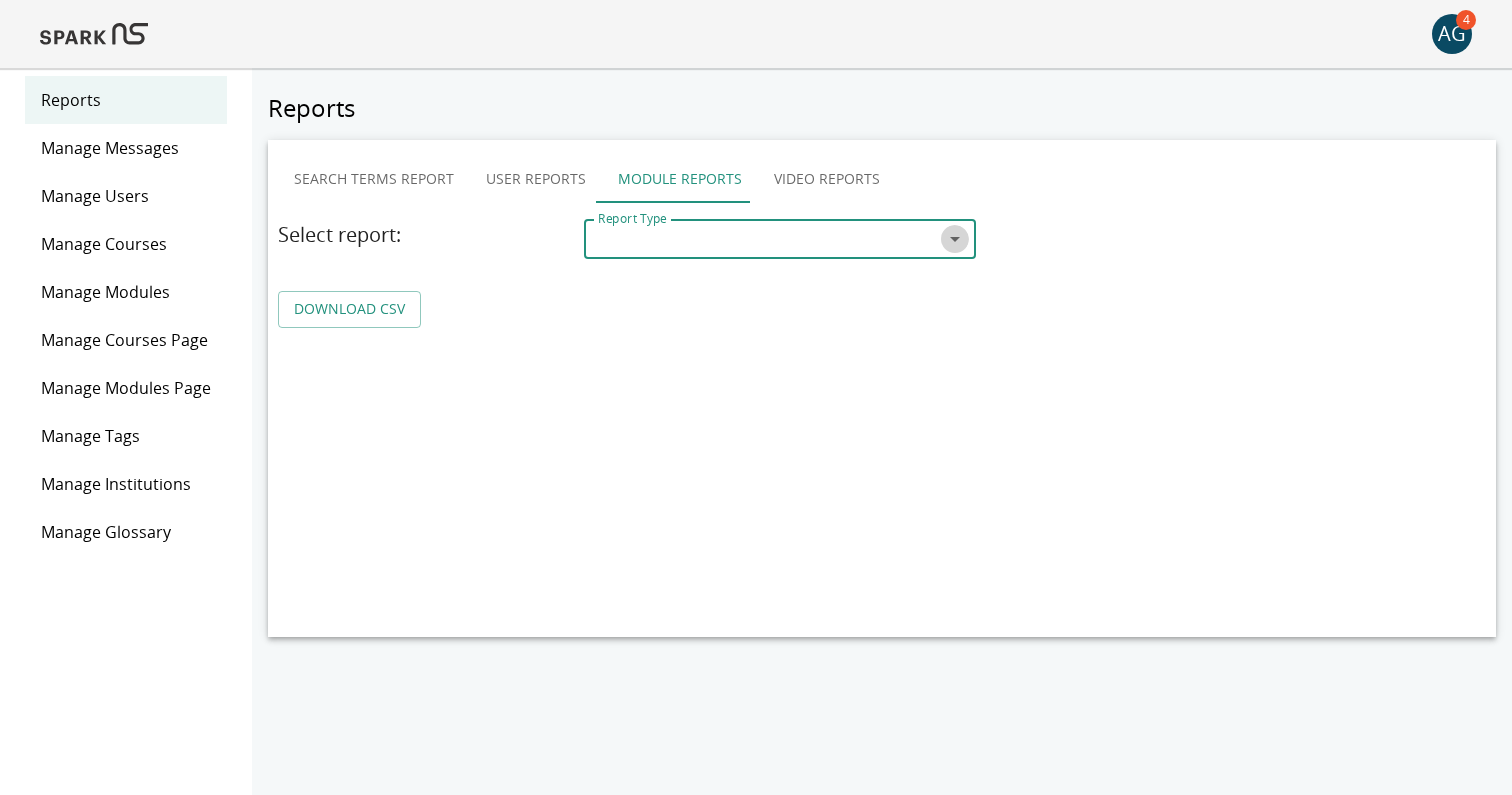 click 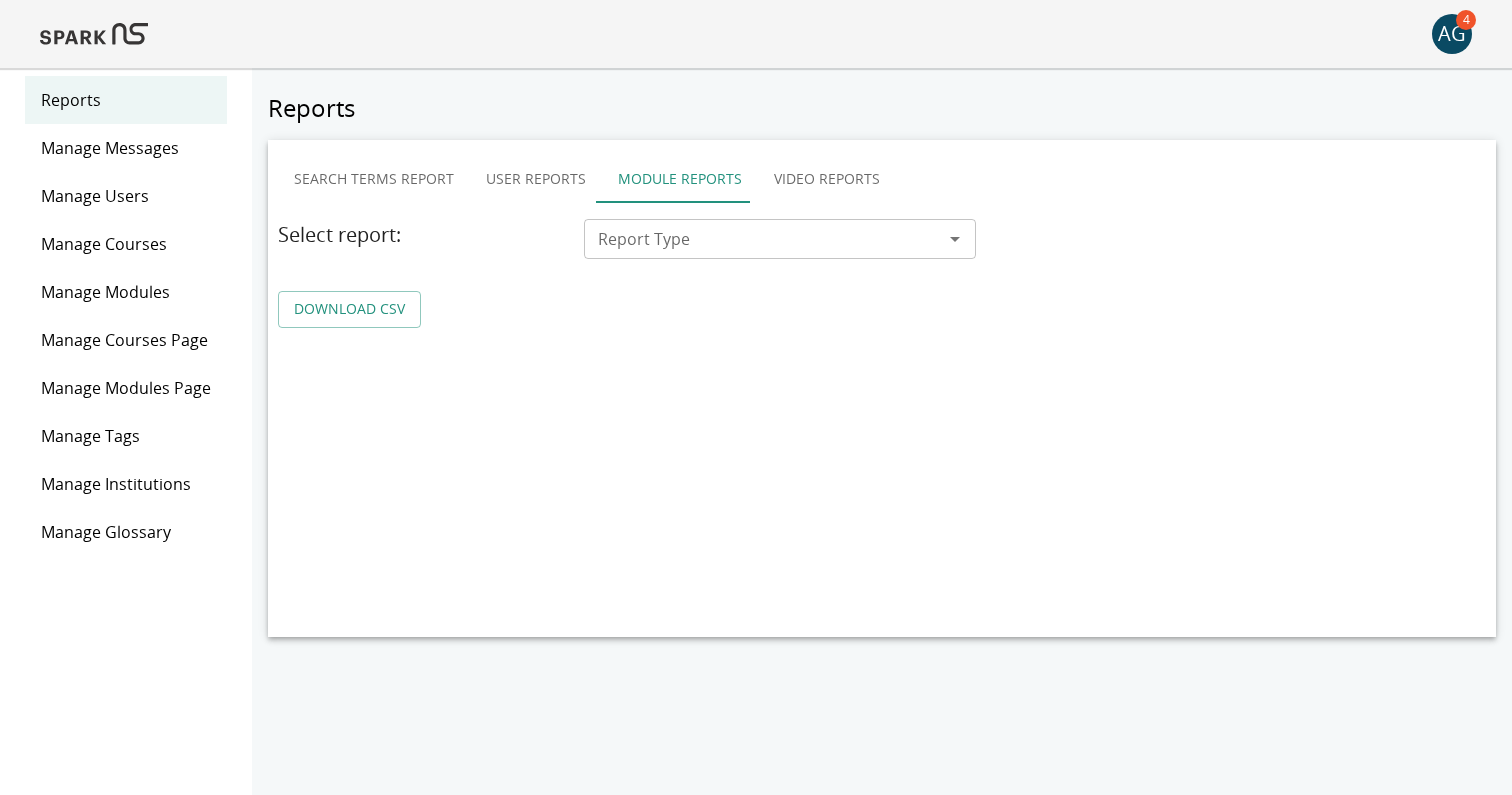 click on "Reports" at bounding box center (882, 108) 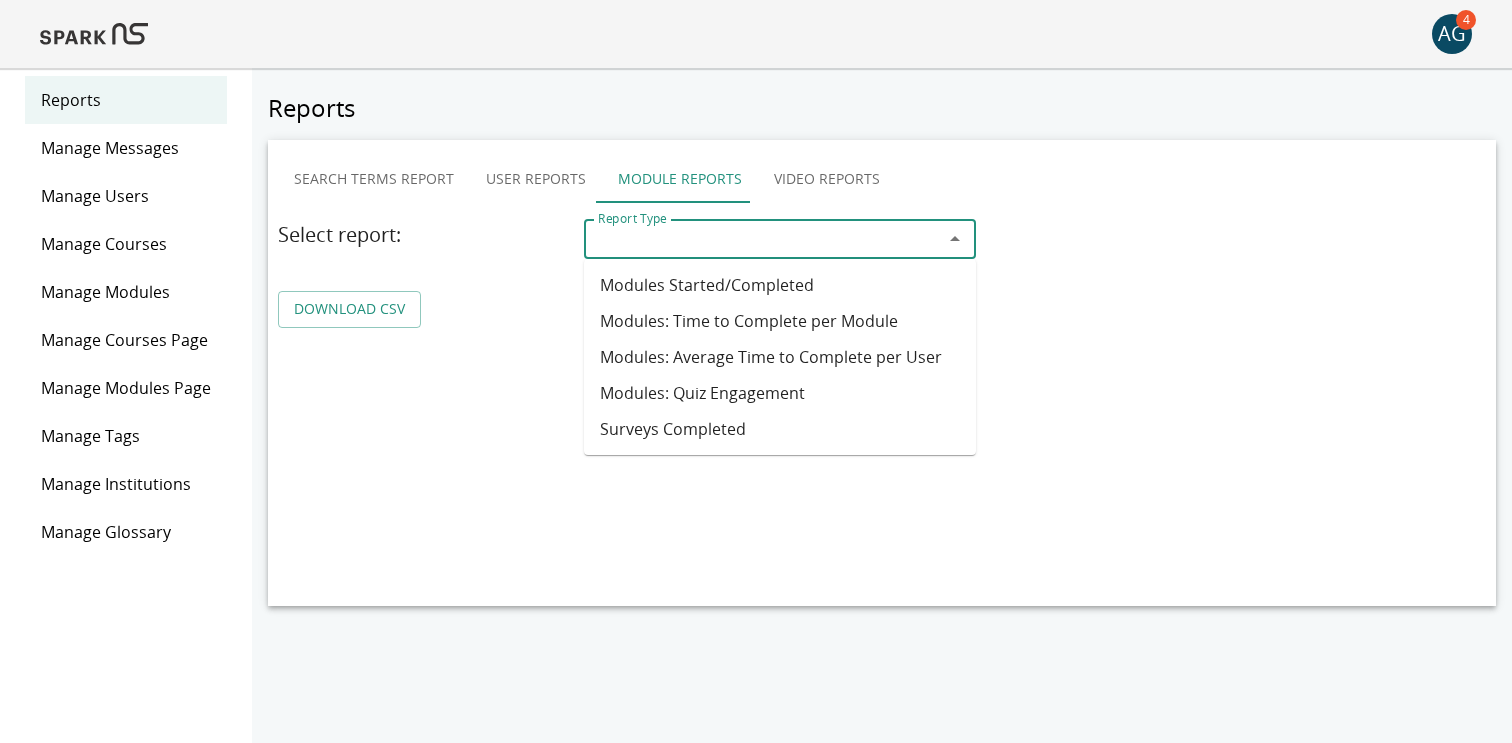 click on "Report Type" at bounding box center (763, 239) 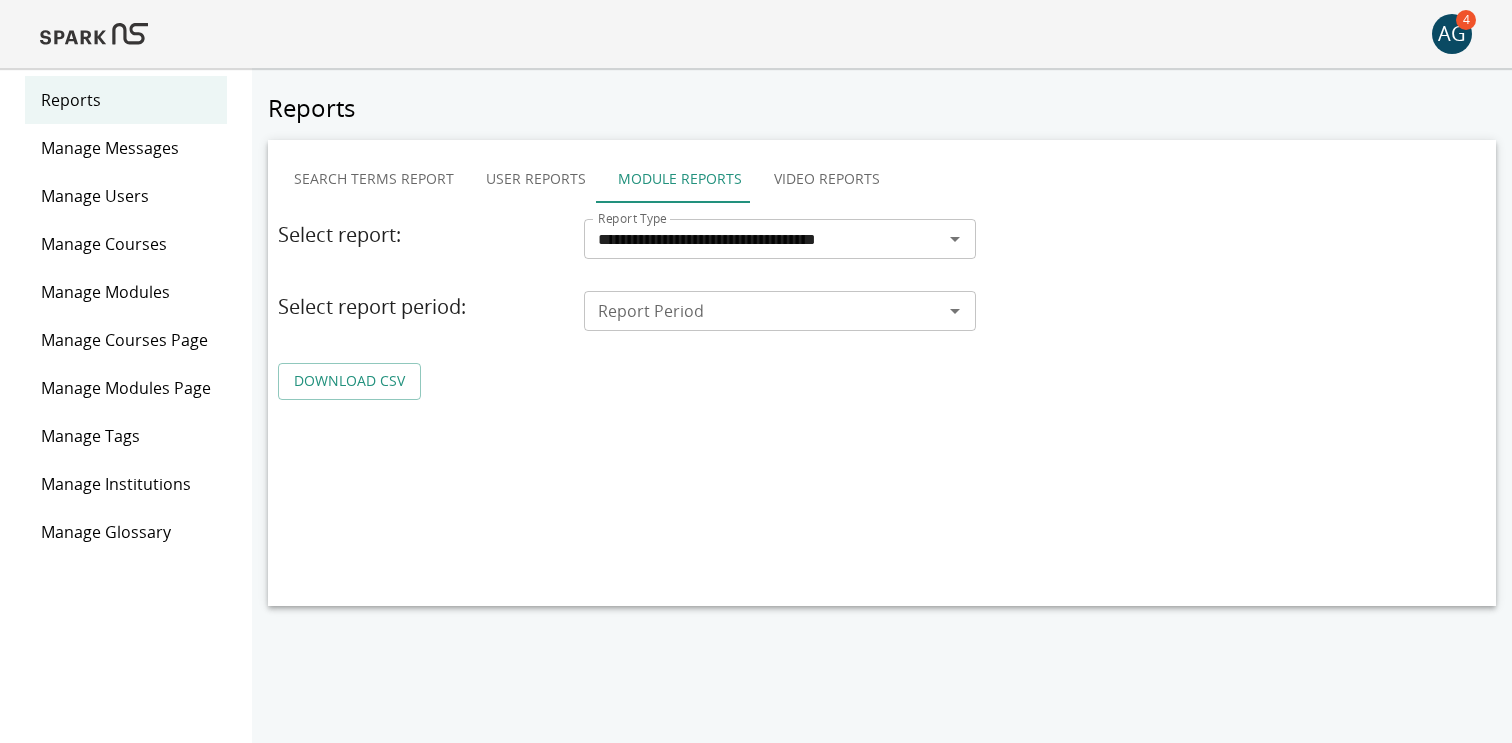 click on "Report Period" at bounding box center [763, 311] 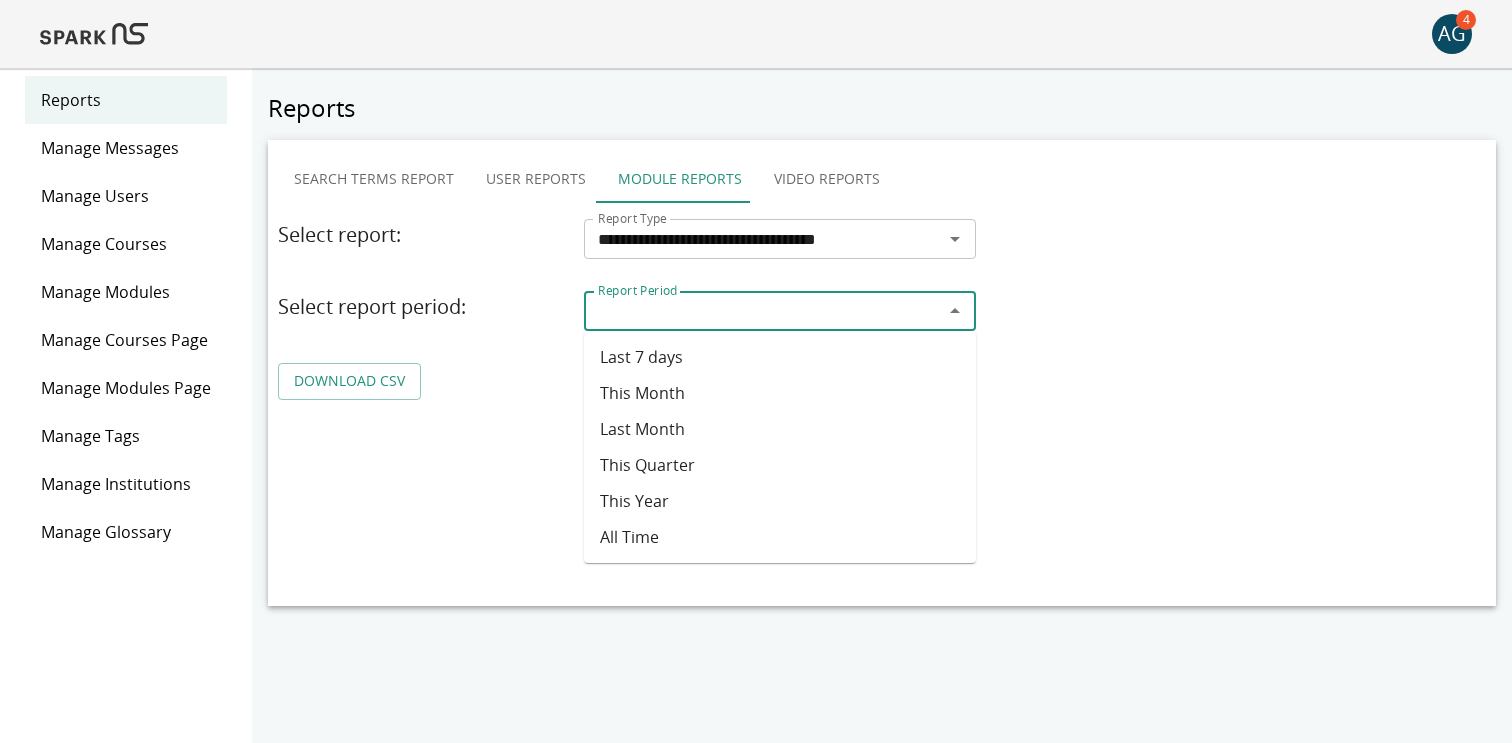 click on "This Quarter" at bounding box center (780, 465) 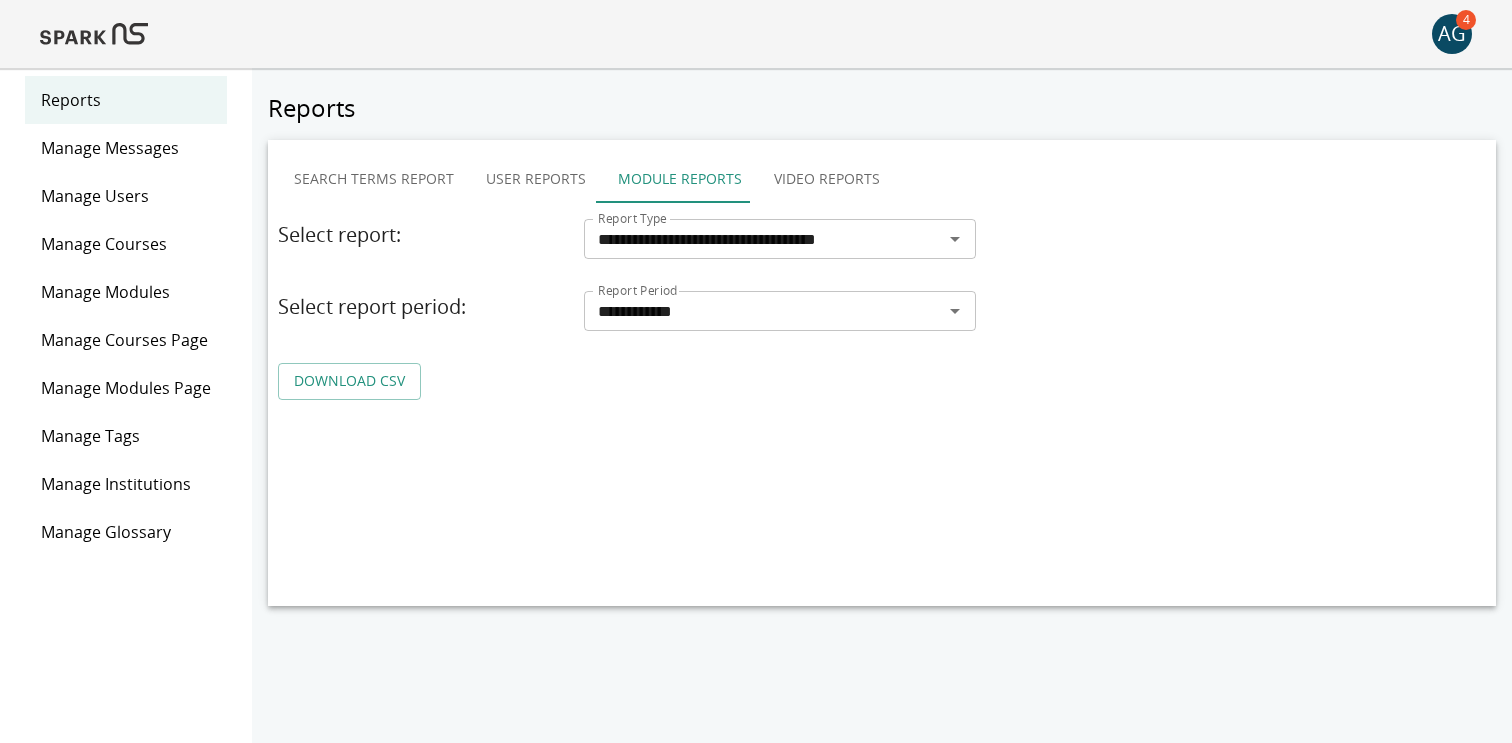 click on "DOWNLOAD CSV" at bounding box center [349, 381] 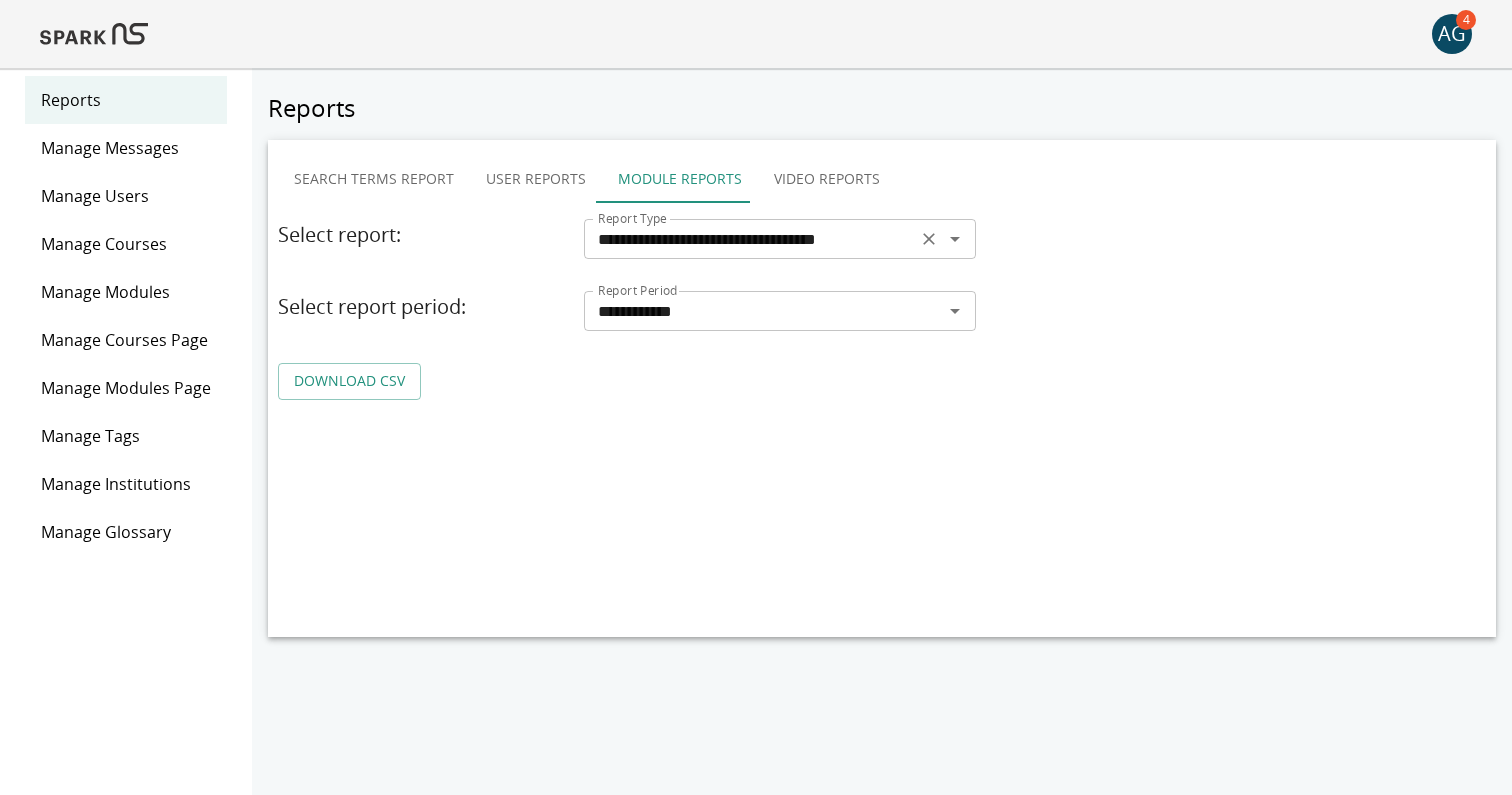 click on "**********" at bounding box center (750, 239) 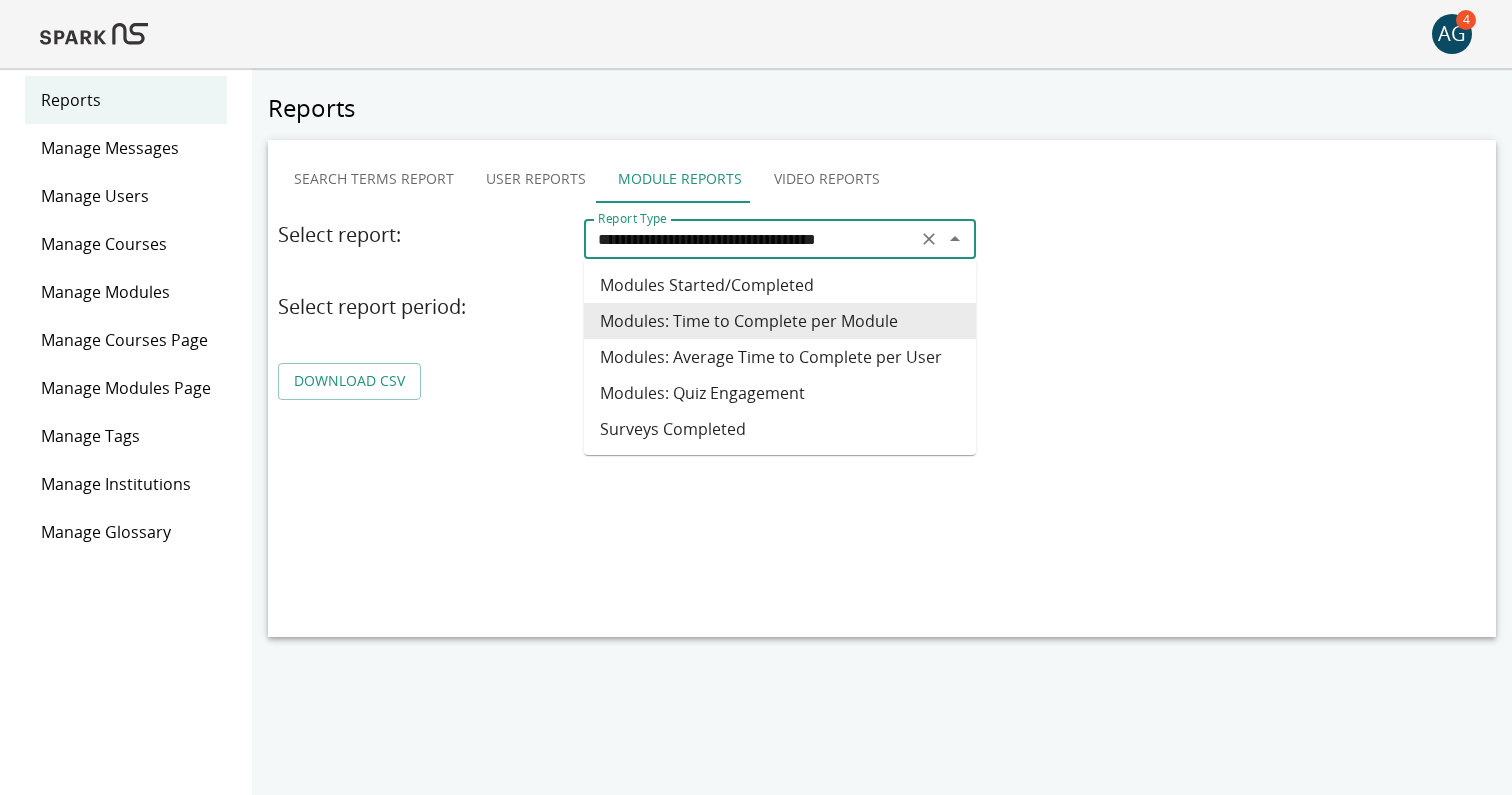 click on "Modules: Time to Complete per Module" at bounding box center [780, 321] 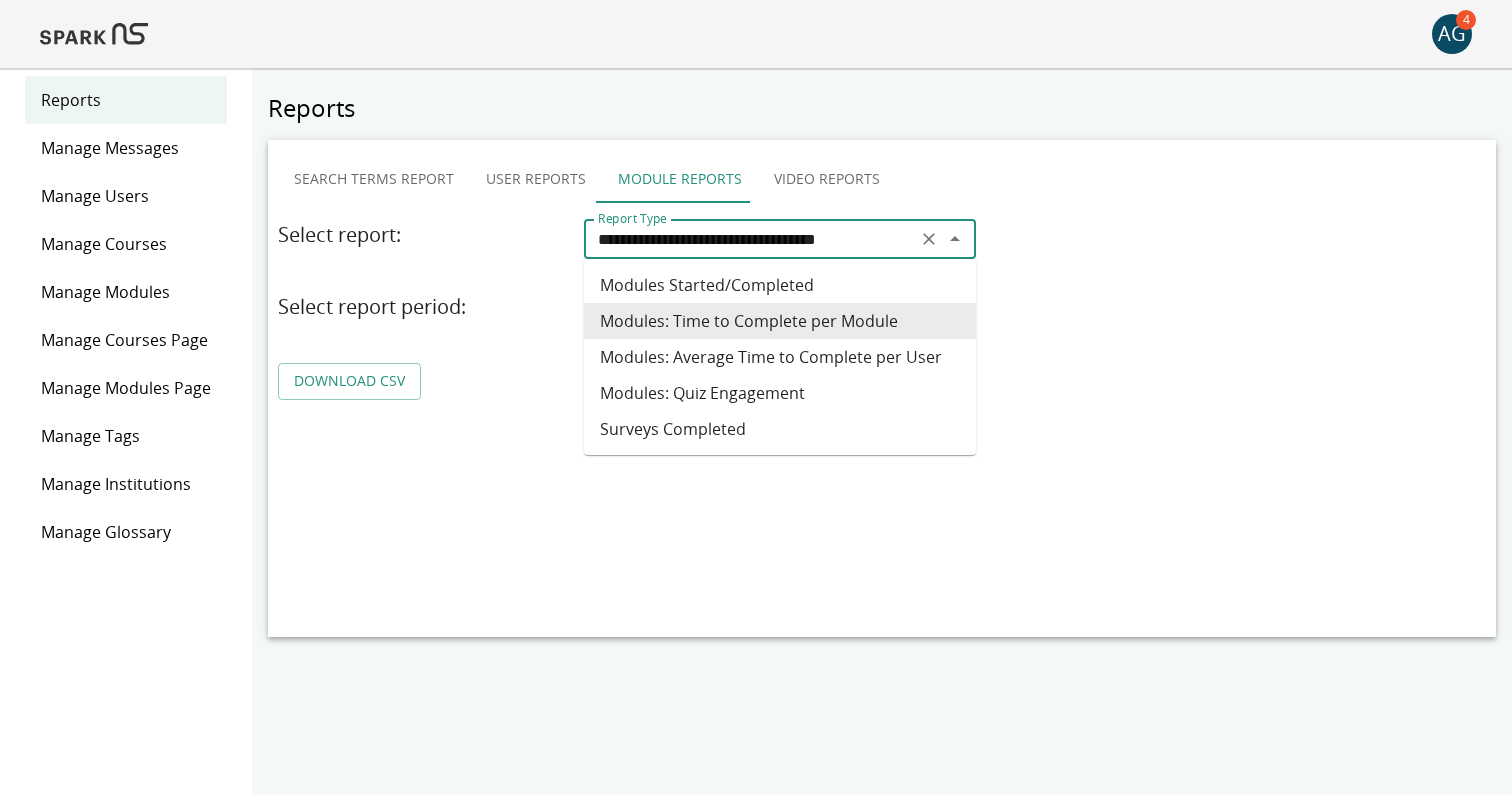 click on "**********" at bounding box center [750, 239] 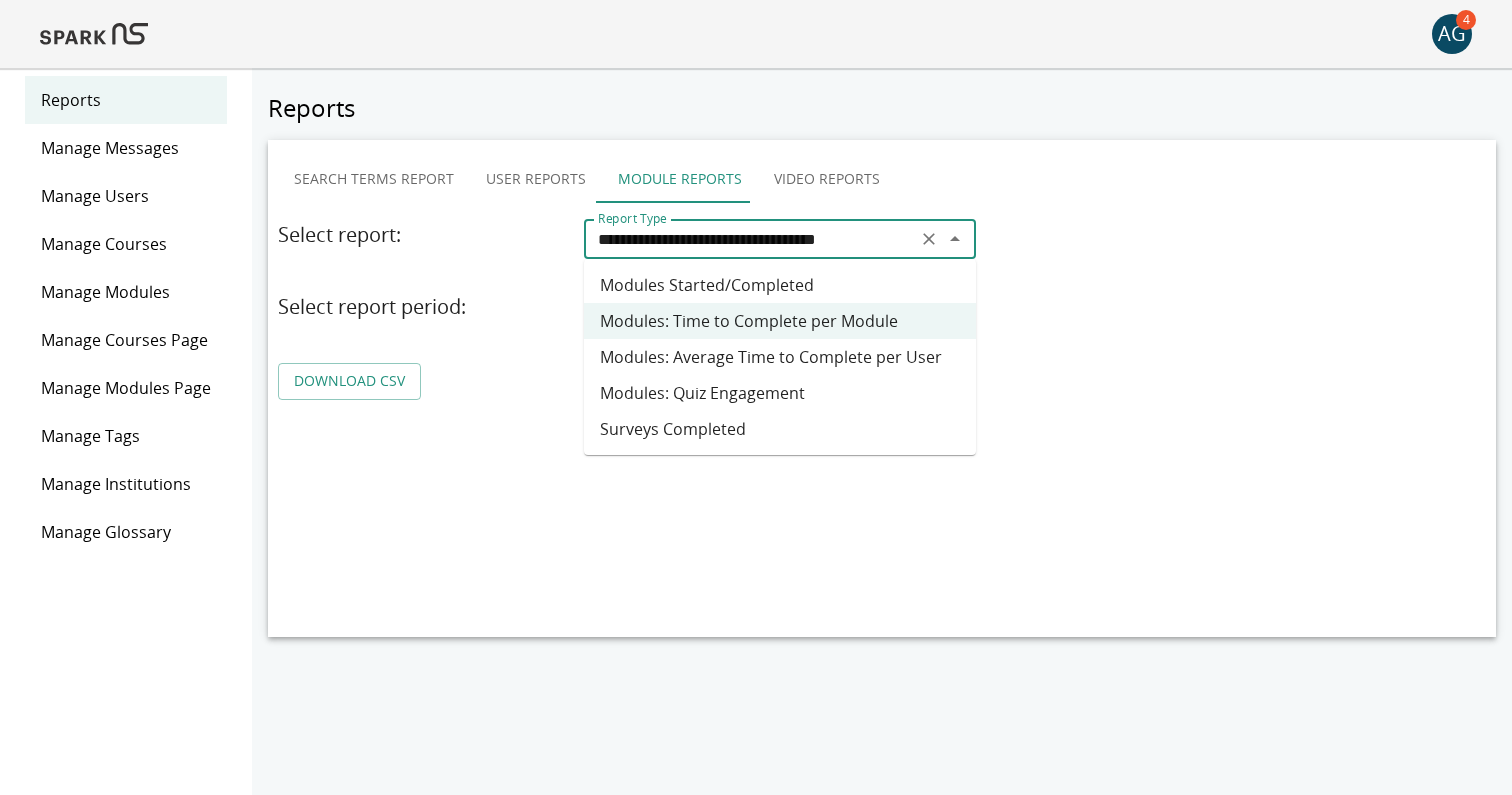 click on "Modules Started/Completed" at bounding box center [780, 285] 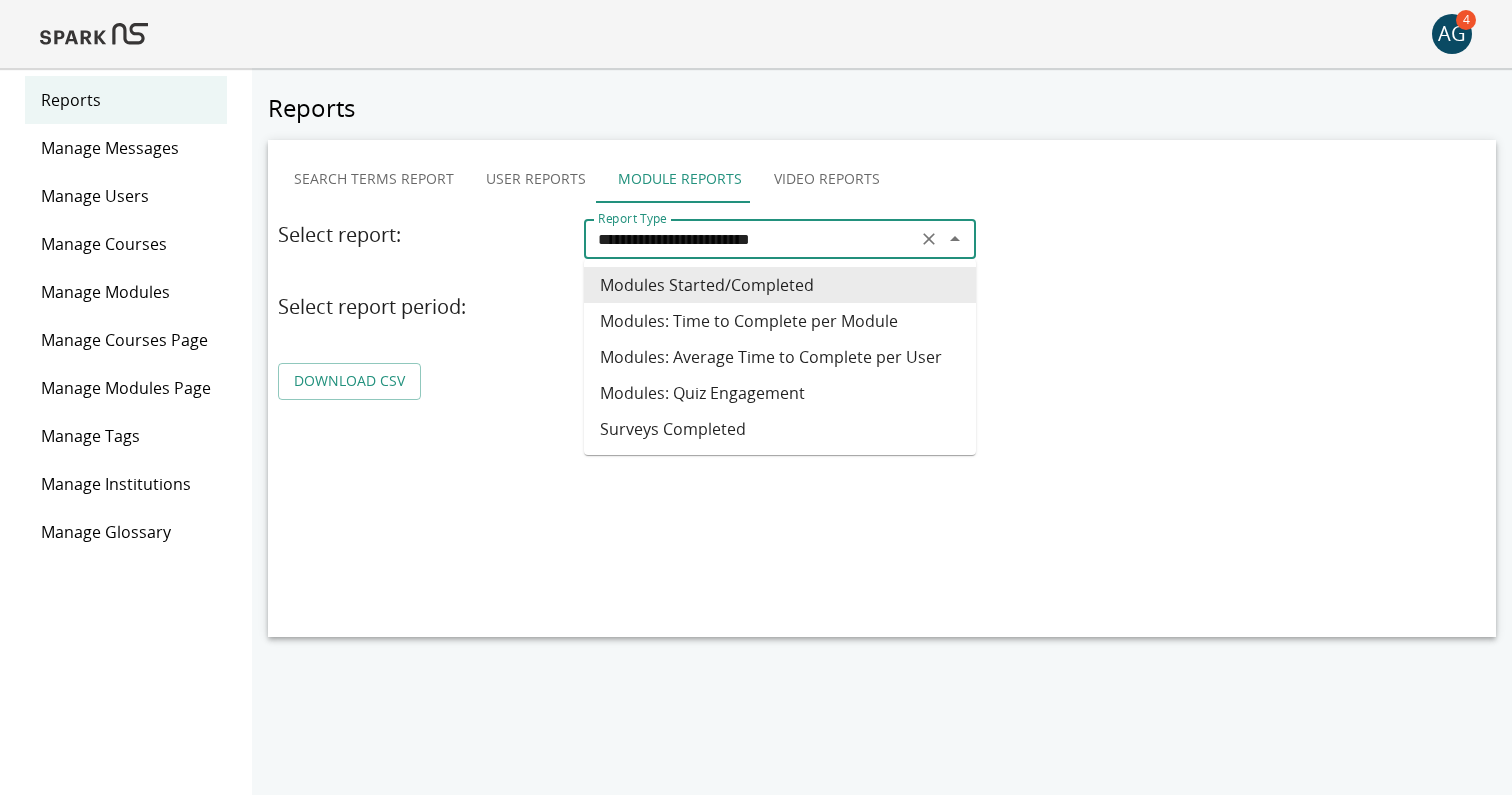 click on "**********" at bounding box center [750, 239] 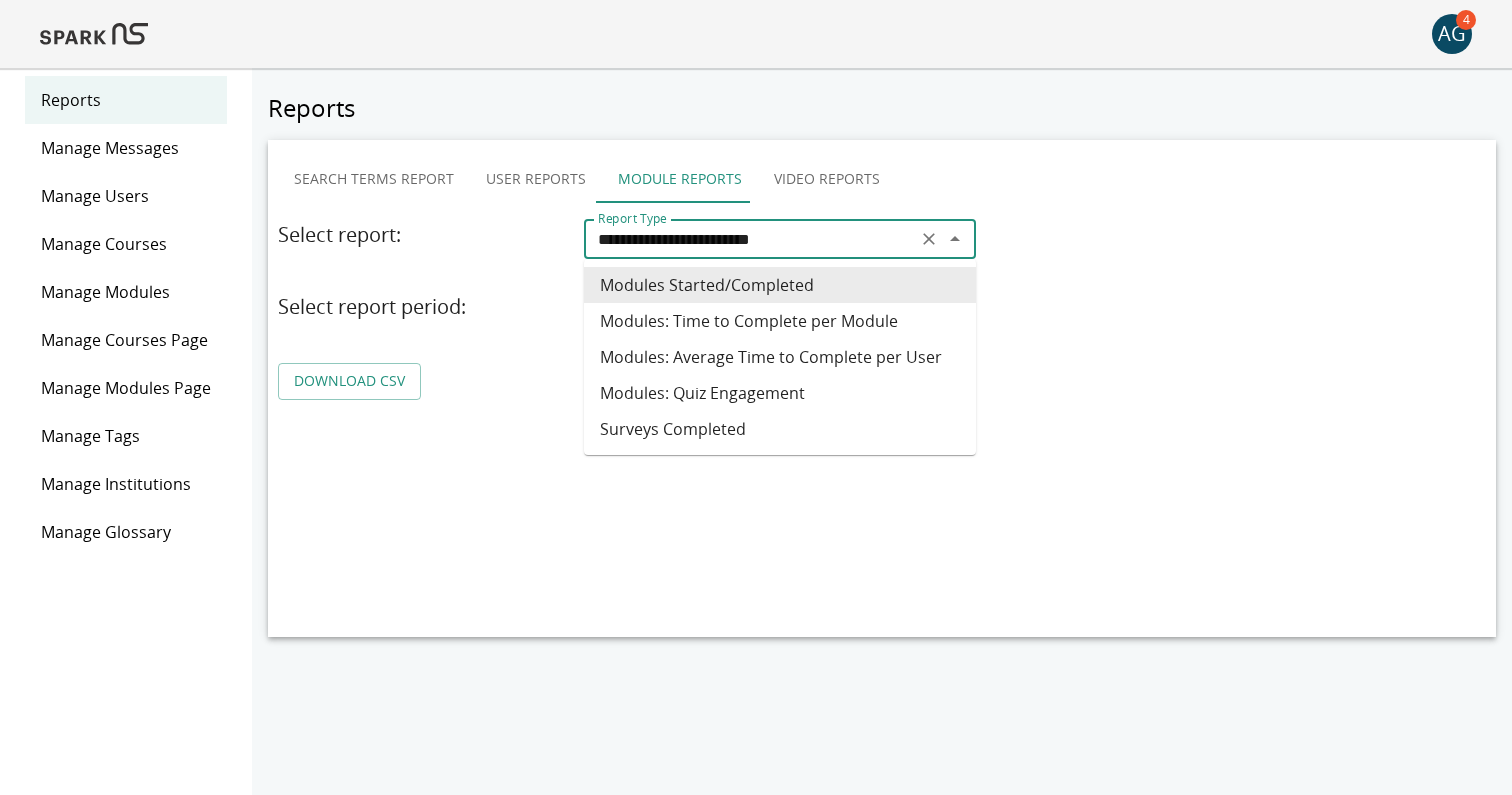 click on "Modules Started/Completed" at bounding box center (780, 285) 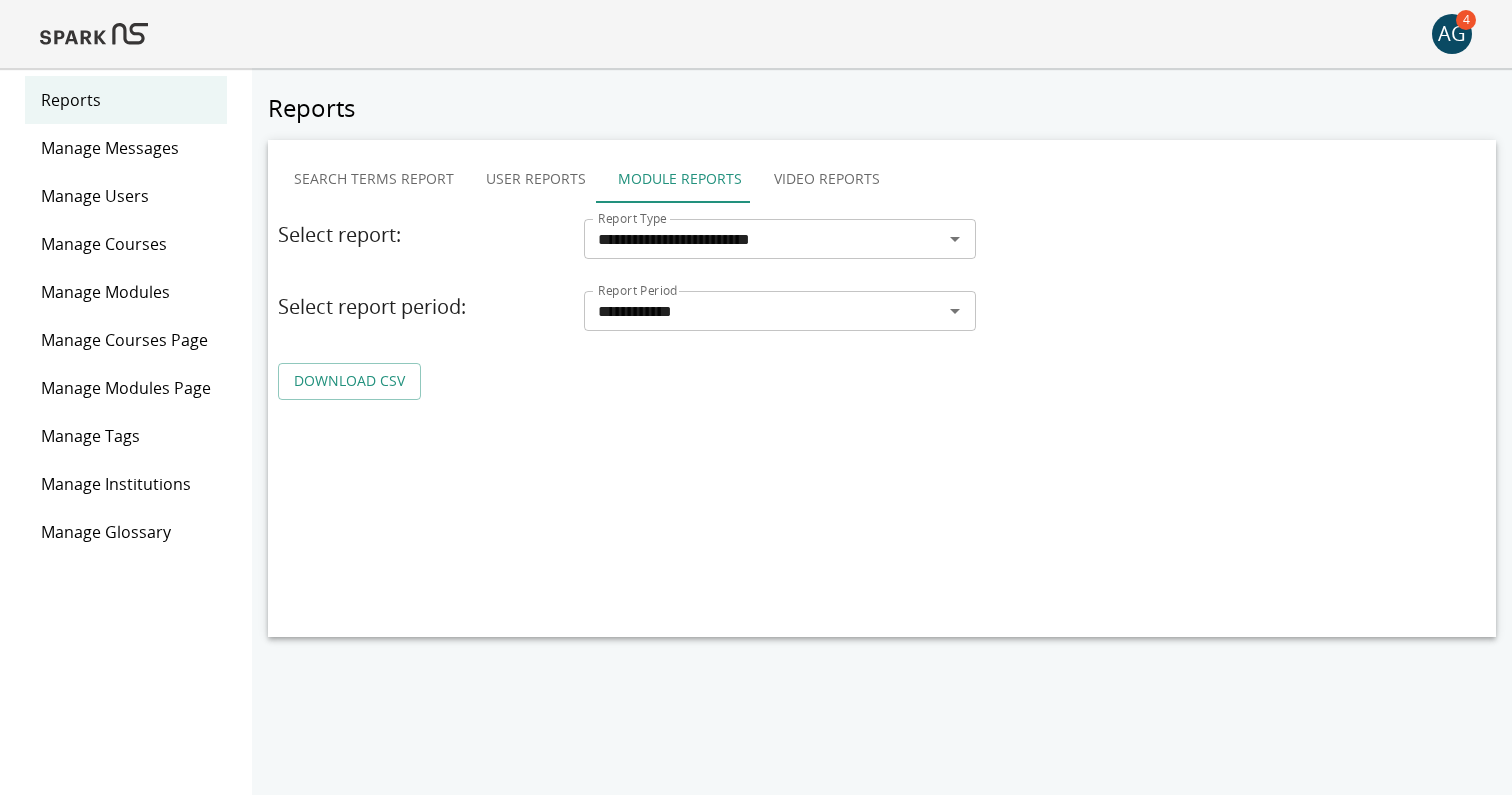 click on "DOWNLOAD CSV" at bounding box center [349, 381] 